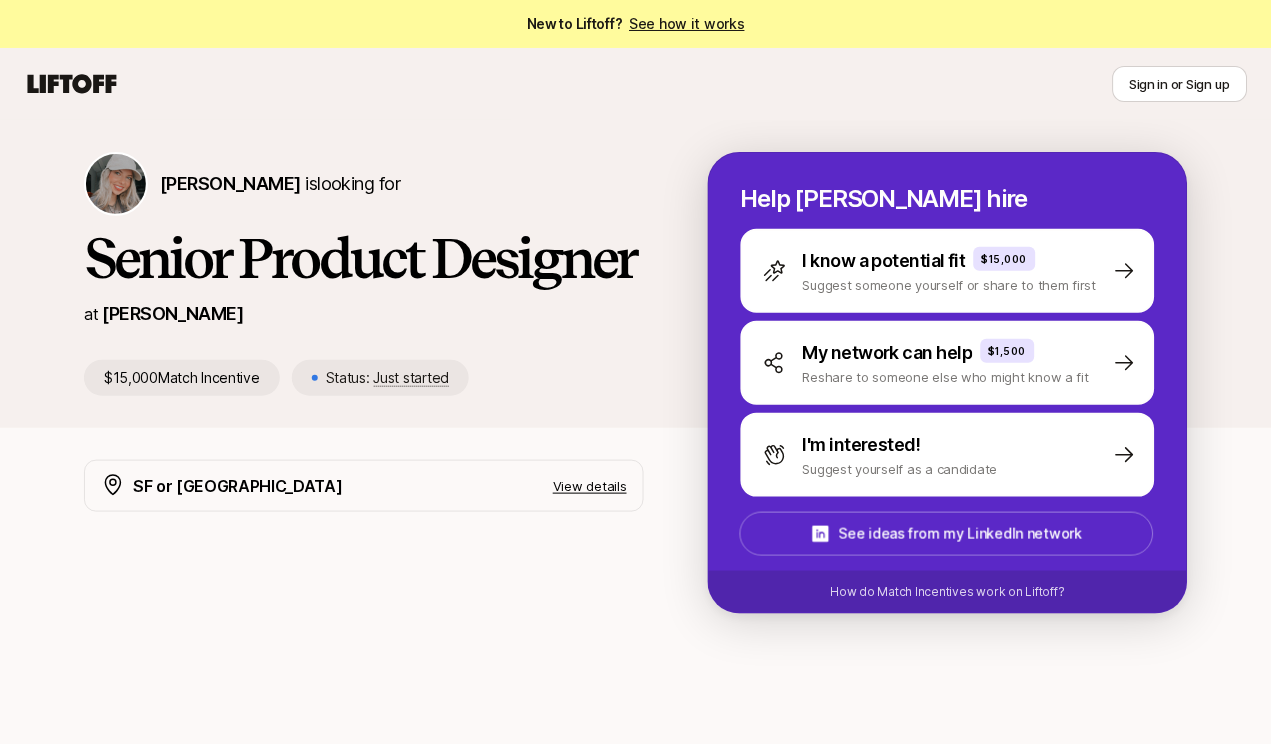 scroll, scrollTop: 0, scrollLeft: 0, axis: both 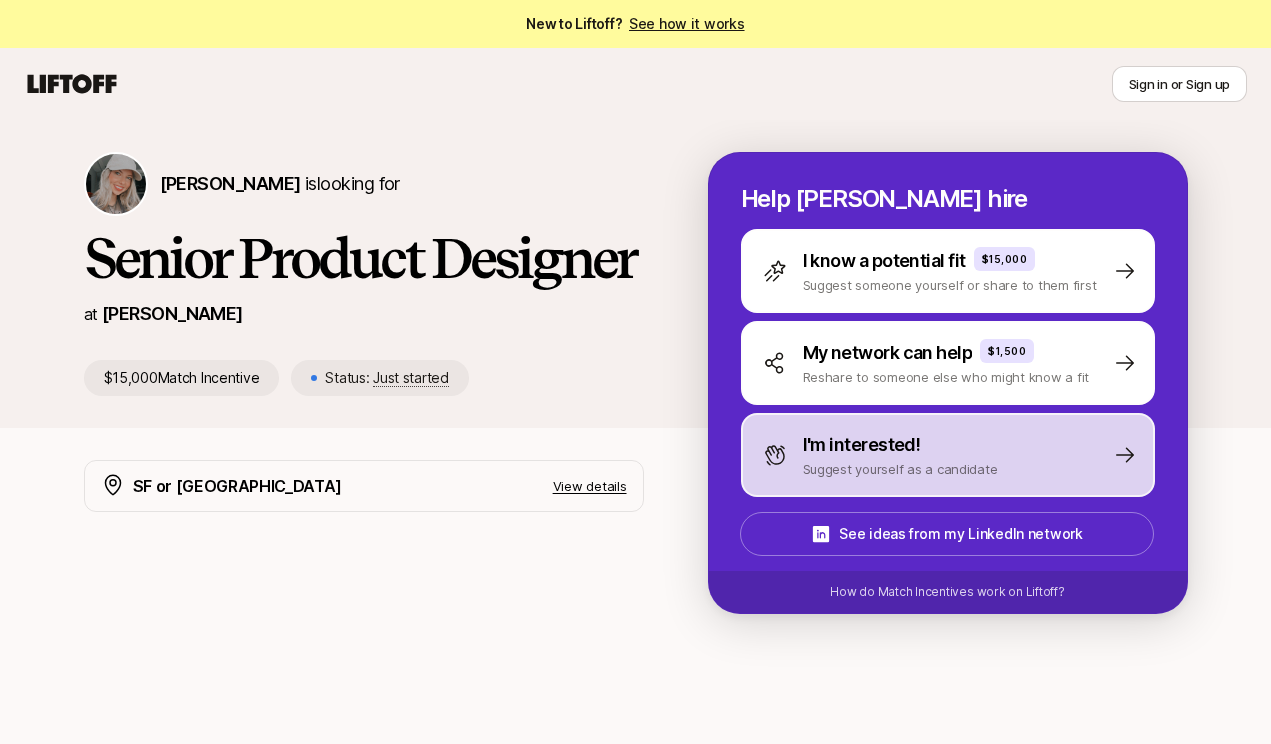 click on "I'm interested!" at bounding box center [862, 445] 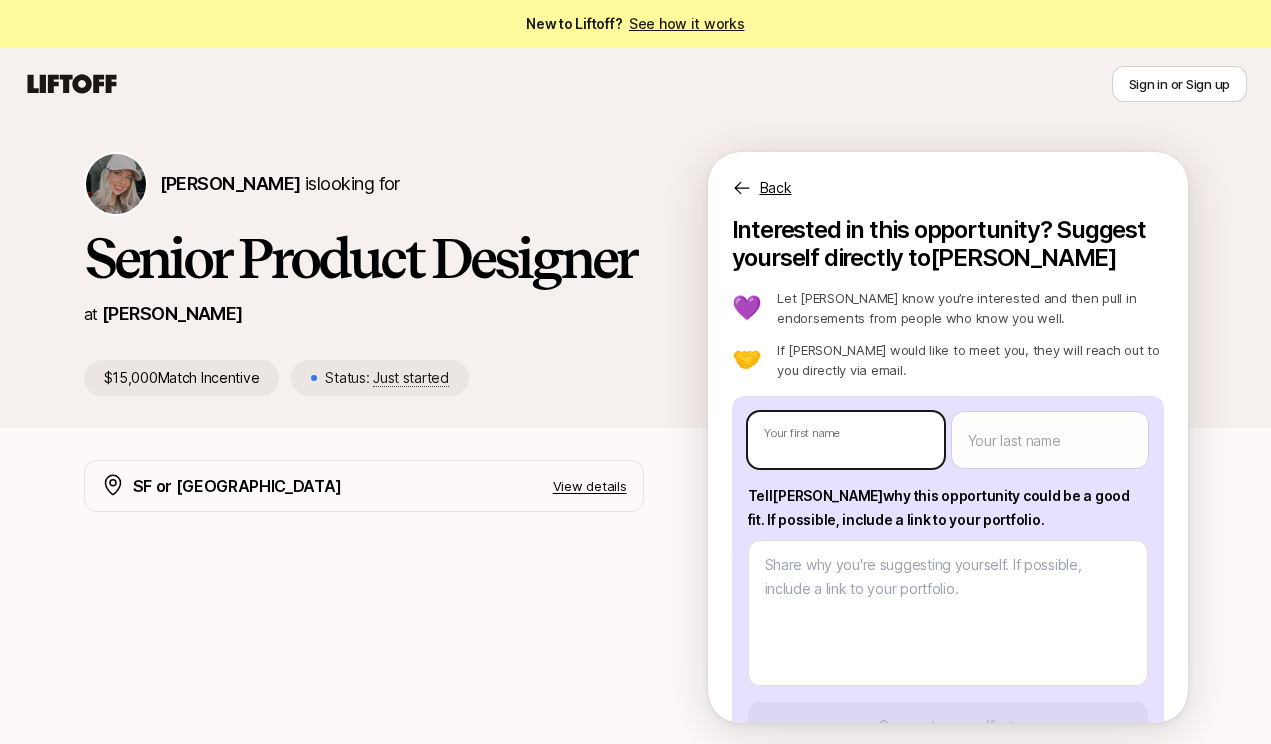 type on "x" 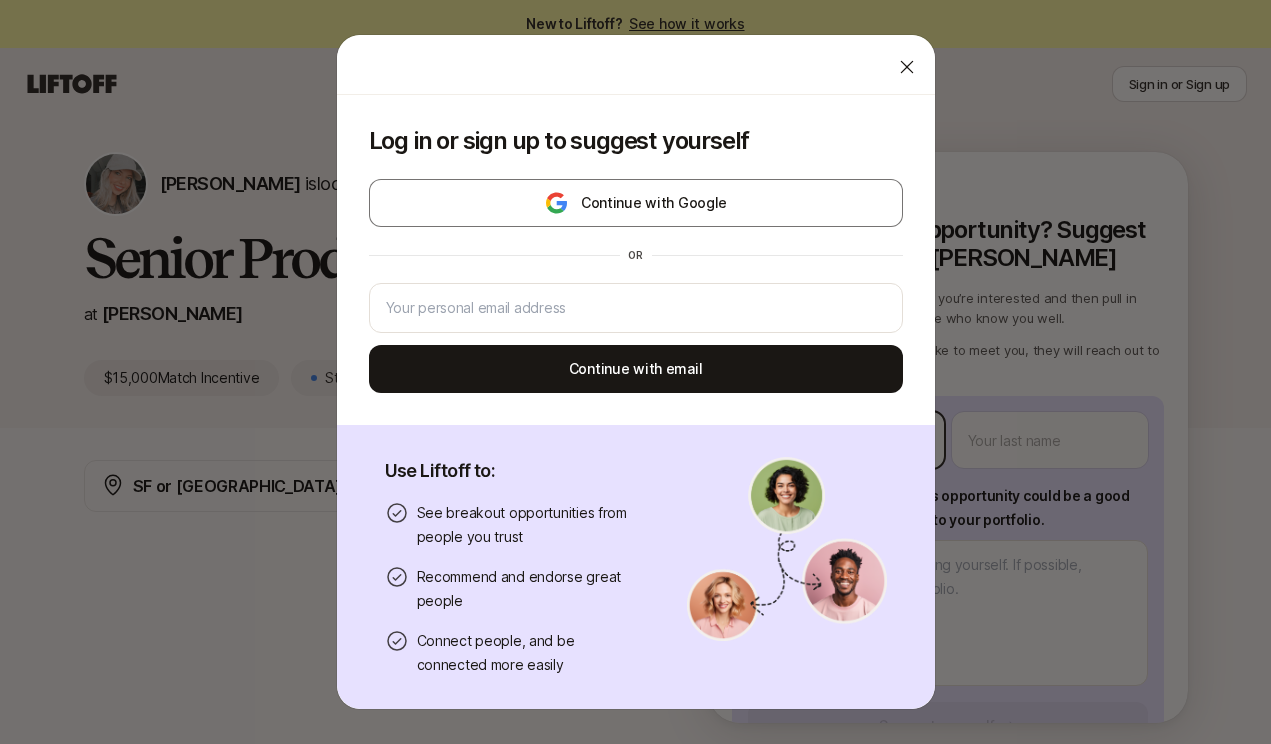 click on "New to Liftoff?   See how it works Sign in or Sign up Sign in or Sign up [PERSON_NAME]   is  looking for Senior Product Designer at [PERSON_NAME] $15,000  Match Incentive   Status:   Just started Back Interested in this opportunity? Suggest yourself directly to  [PERSON_NAME] 💜 Let [PERSON_NAME] know you’re interested and then pull in endorsements from people who know you well. 🤝 If [PERSON_NAME] would like to meet you, they will reach out to you directly via email. Your first name   Your last name   Tell  [PERSON_NAME]  why this opportunity could be a good fit . If possible, include a link to your portfolio. Suggest yourself We’ll ask you to log in or sign up to suggest yourself SF or NY View details We're looking for an exceptional  Senior Product Designer  to join our team at [PERSON_NAME], a fast-growing startup on a mission to help people eat better and live better. We’re entering an exciting new chapter after a $50m Series B, and growing our design team.
The ideal candidate
Power-ups we admire Help [PERSON_NAME] hire x or" at bounding box center [635, 372] 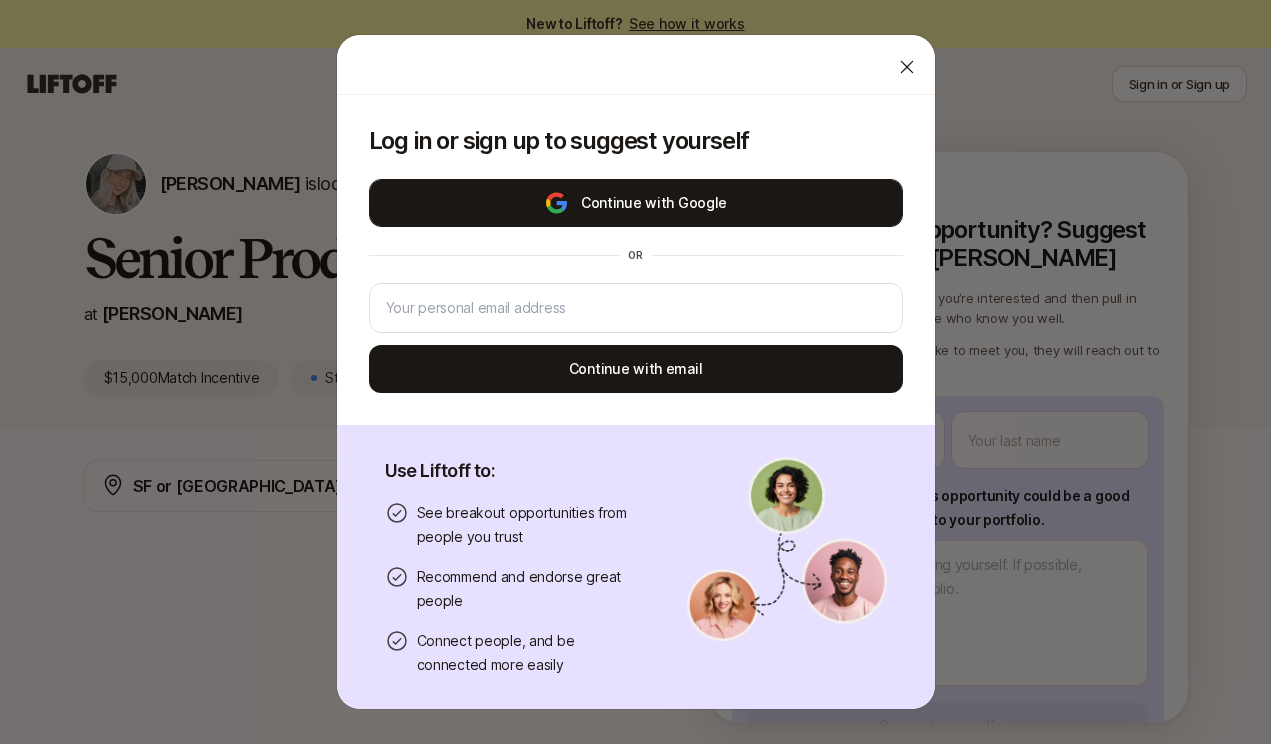 click on "Continue with Google" at bounding box center (636, 203) 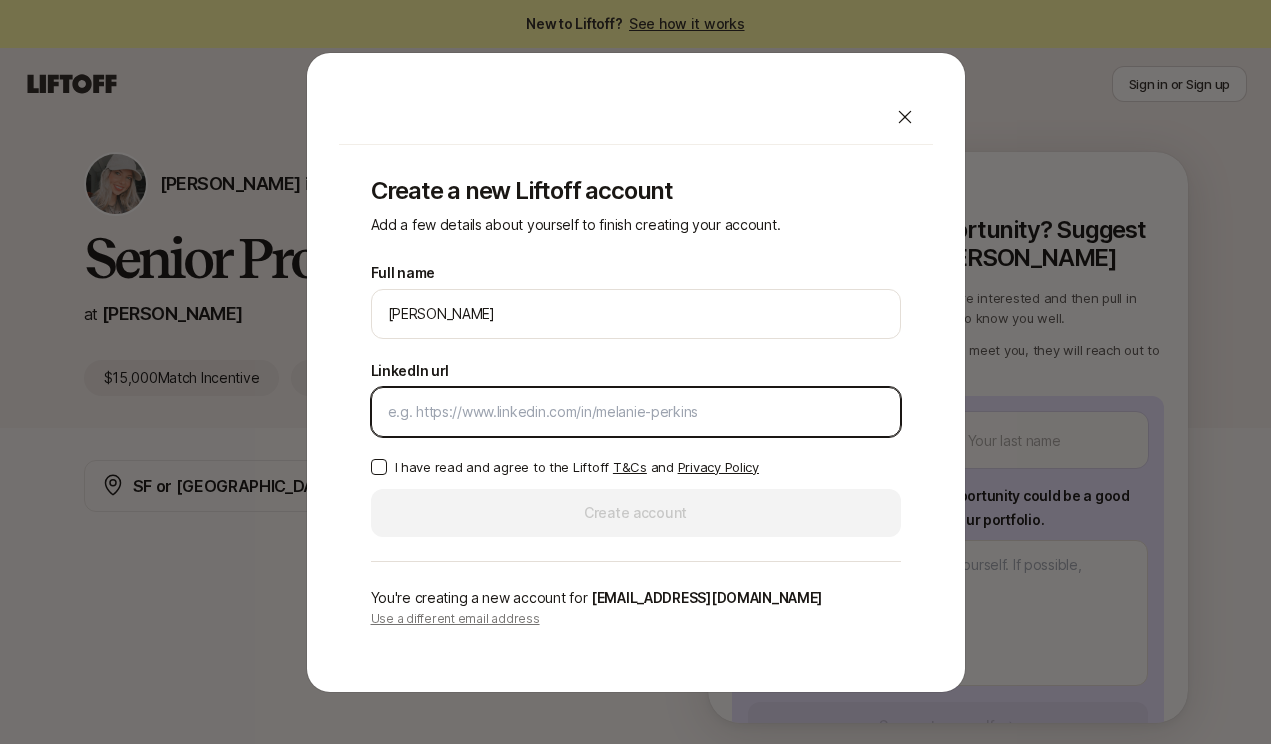 paste on "[URL][DOMAIN_NAME]" 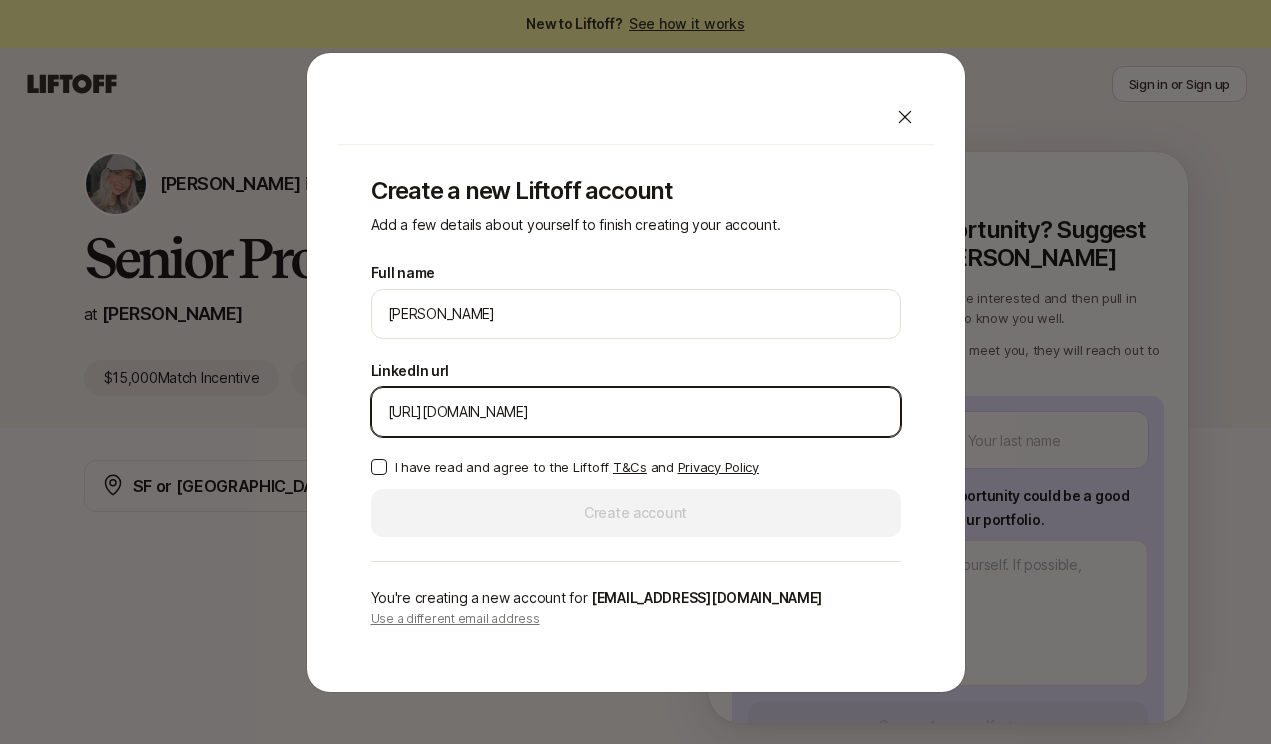 type on "[URL][DOMAIN_NAME]" 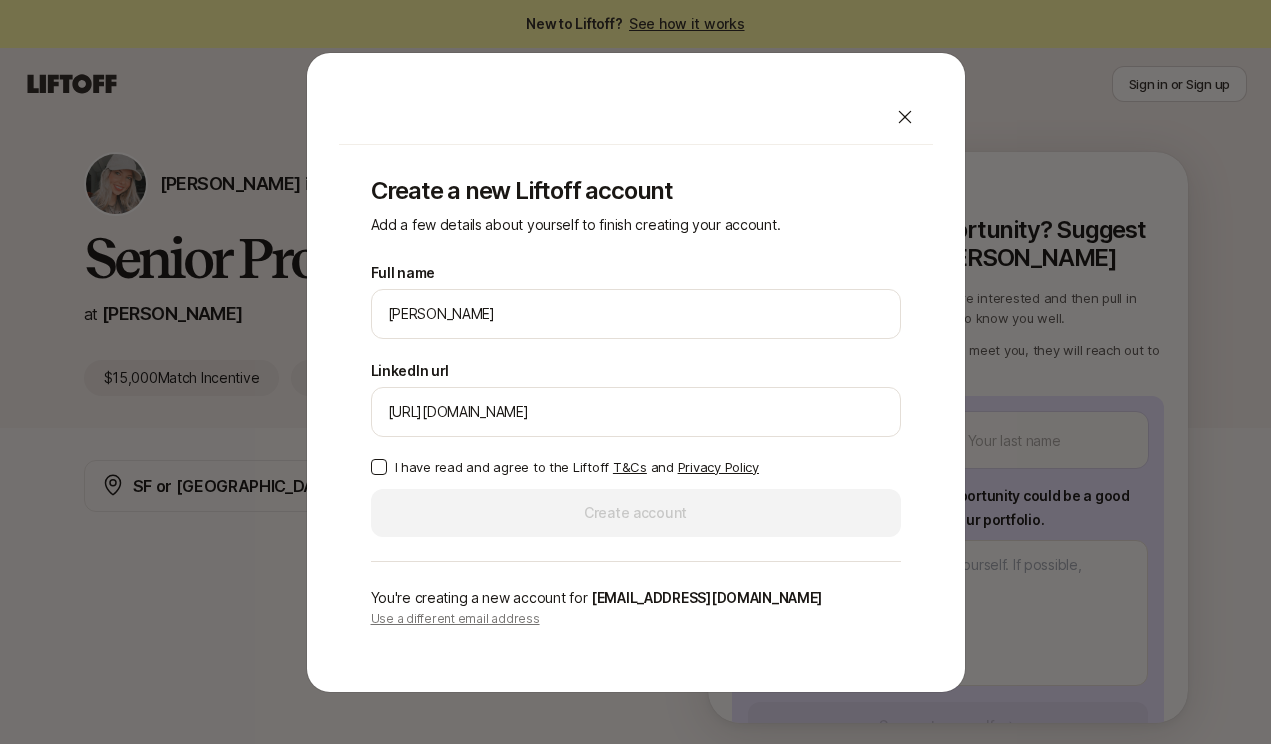 click on "I have read and agree to the Liftoff   T&Cs   and   Privacy Policy" at bounding box center (577, 467) 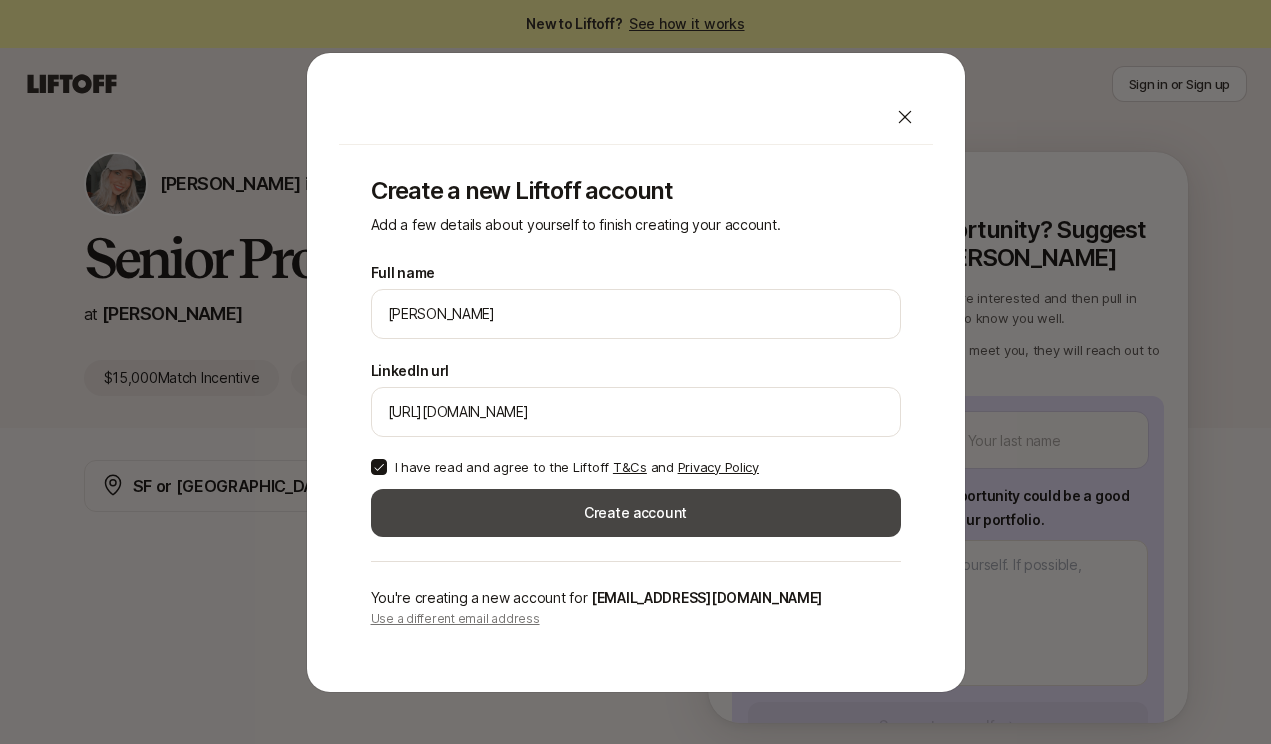 click on "Create account" at bounding box center [636, 513] 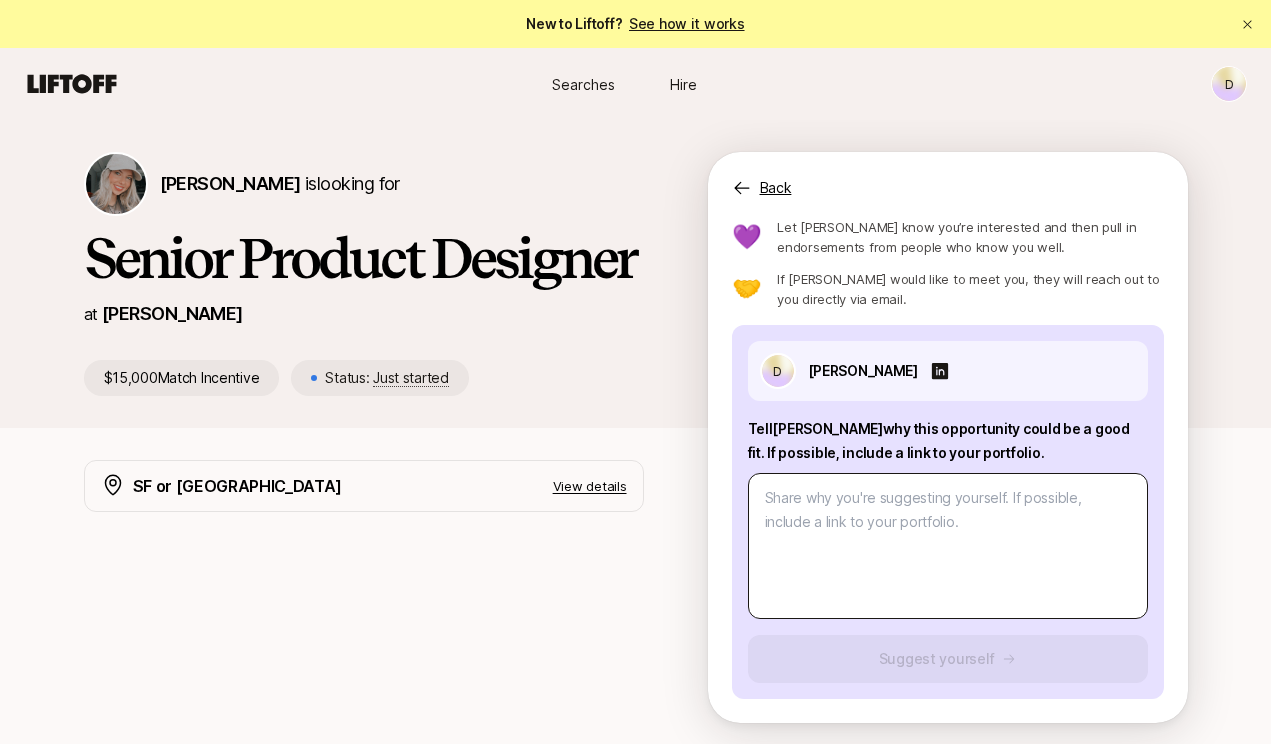 scroll, scrollTop: 71, scrollLeft: 0, axis: vertical 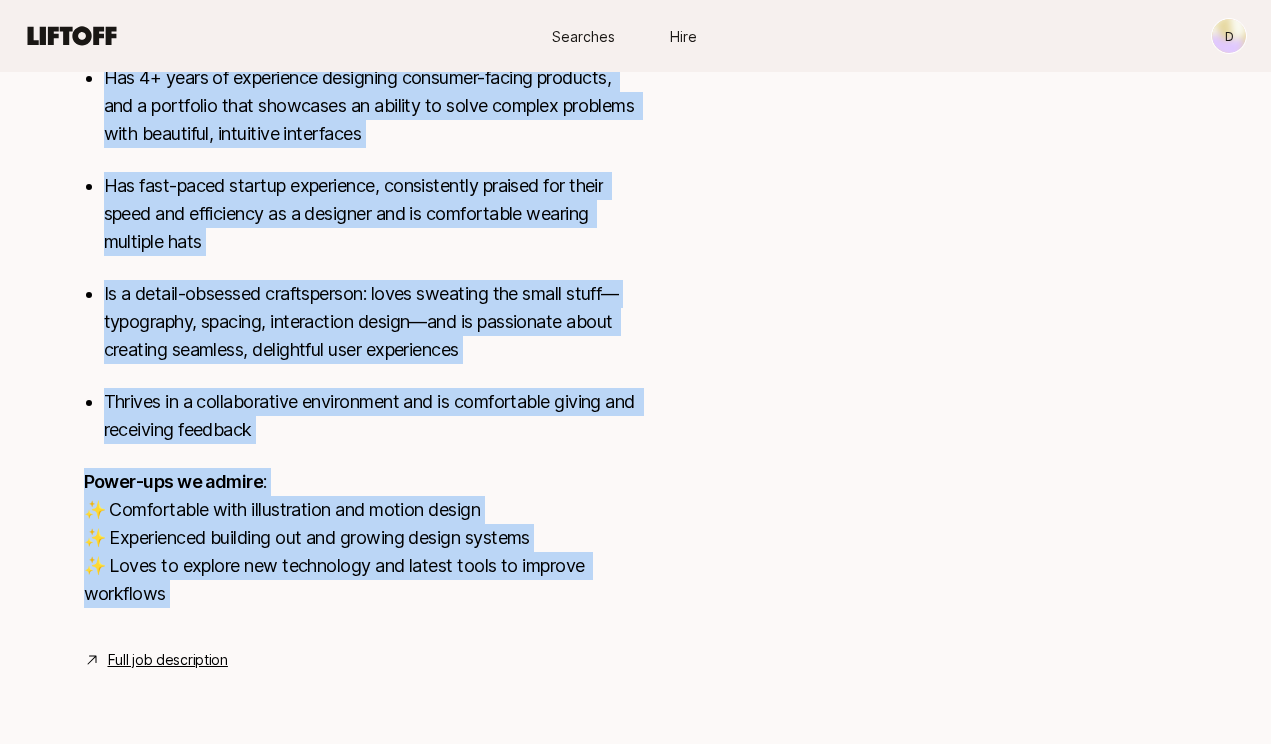 drag, startPoint x: 84, startPoint y: 171, endPoint x: 275, endPoint y: 643, distance: 509.18073 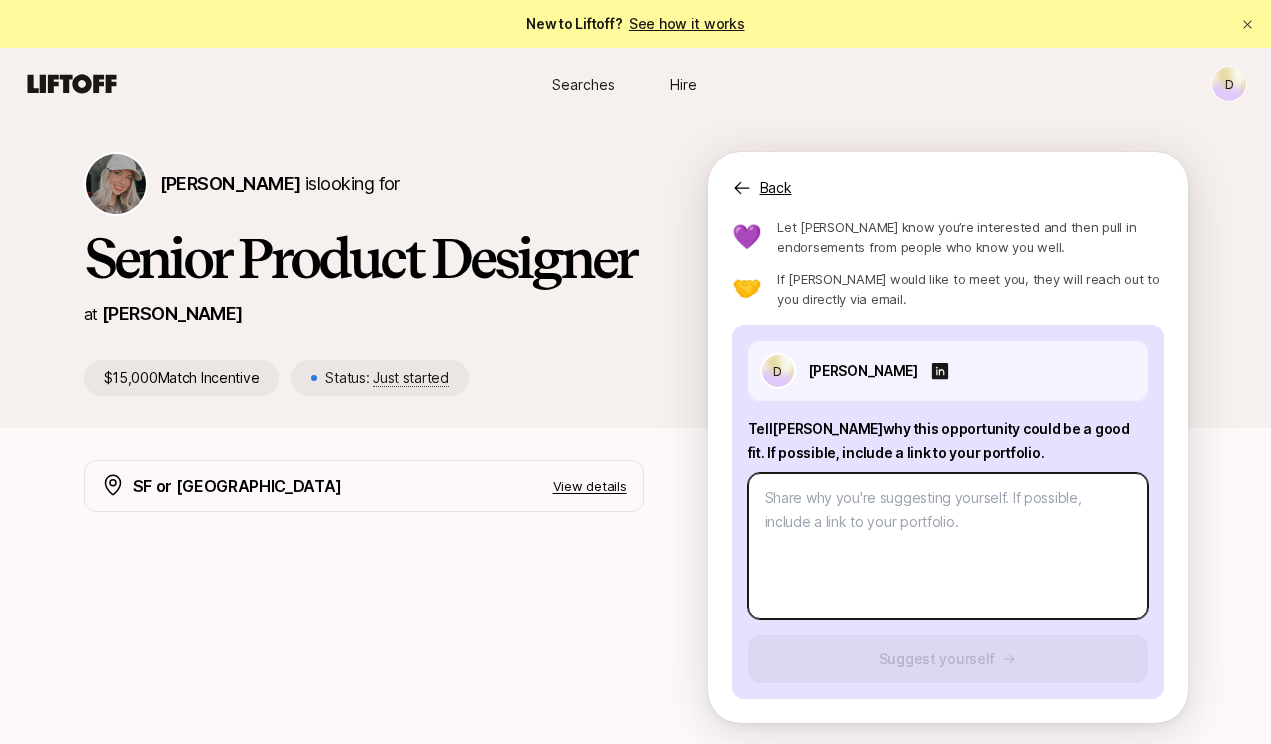 scroll, scrollTop: -1, scrollLeft: 0, axis: vertical 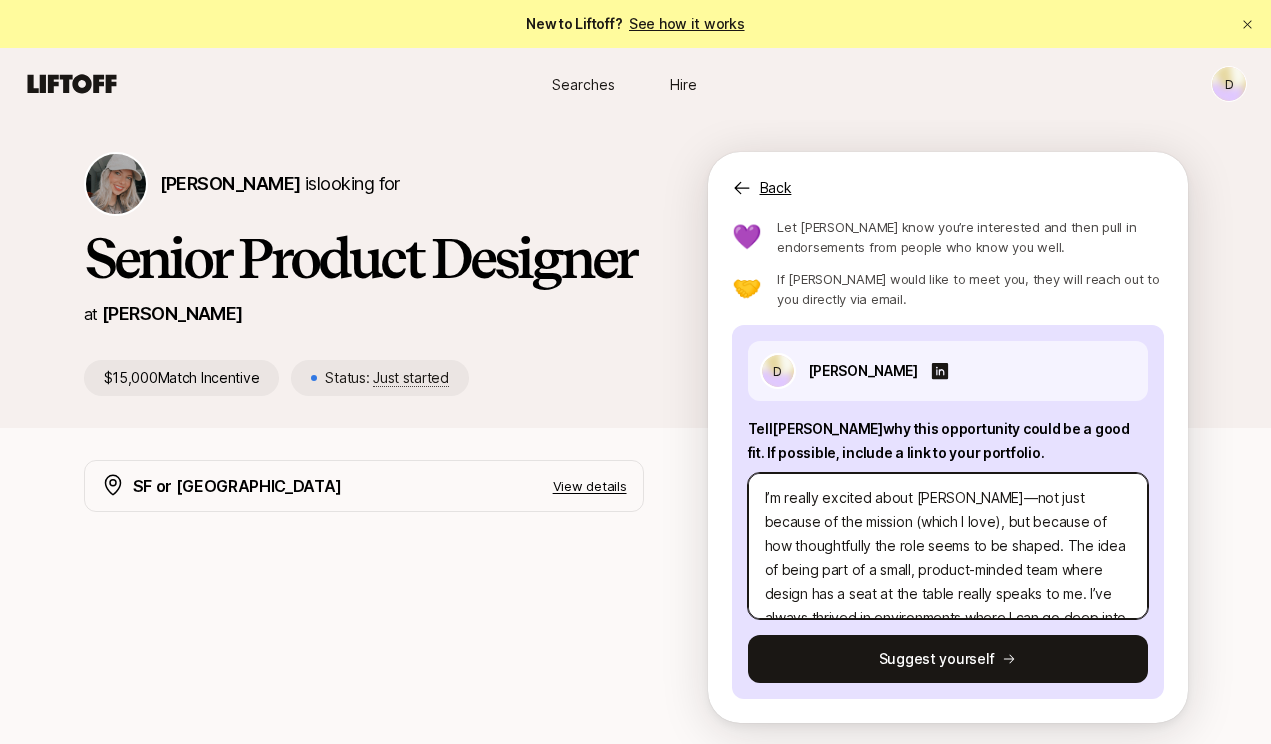 click on "I’m really excited about [PERSON_NAME]—not just because of the mission (which I love), but because of how thoughtfully the role seems to be shaped. The idea of being part of a small, product-minded team where design has a seat at the table really speaks to me. I’ve always thrived in environments where I can go deep into both the thinking and the craft, and where everyone’s invested in building something meaningful together.
Helping people eat and live better is a mission I genuinely connect with, and I’d love the chance to bring my experience across both brand and product design to a team that cares so much about the details and the bigger picture." at bounding box center (948, 546) 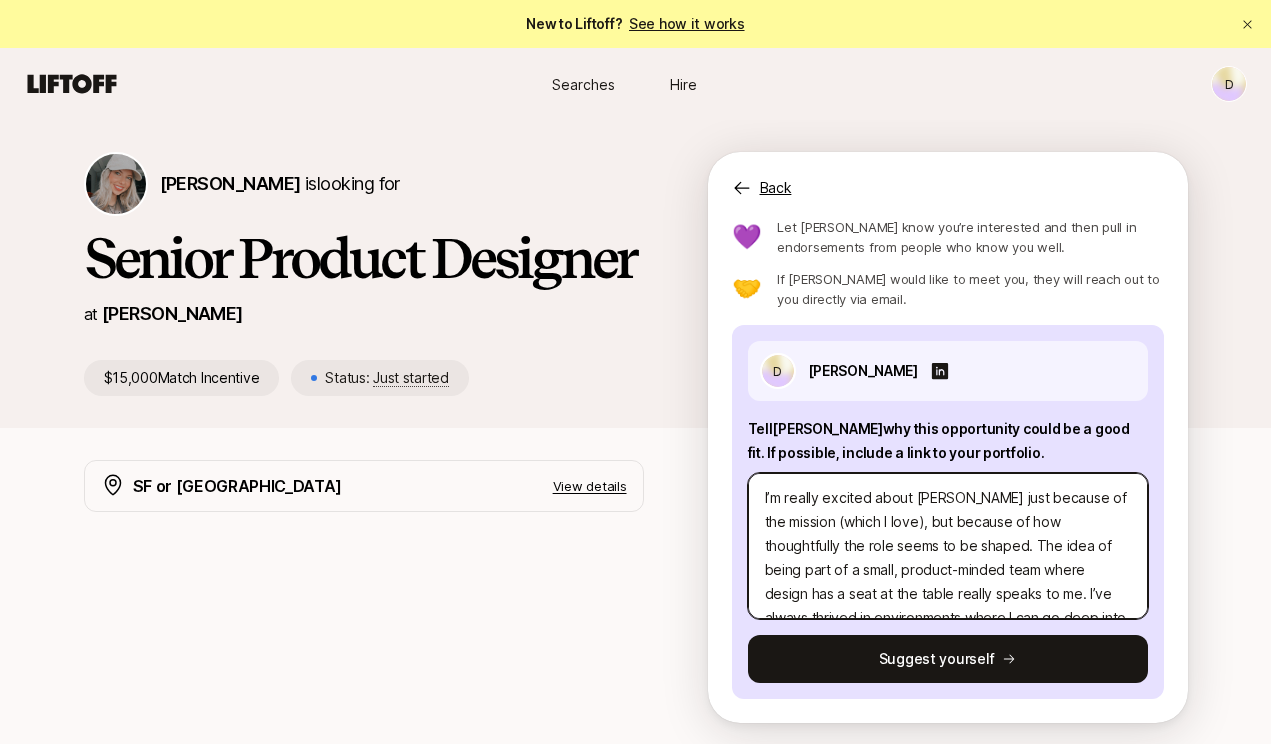 drag, startPoint x: 943, startPoint y: 499, endPoint x: 874, endPoint y: 498, distance: 69.00725 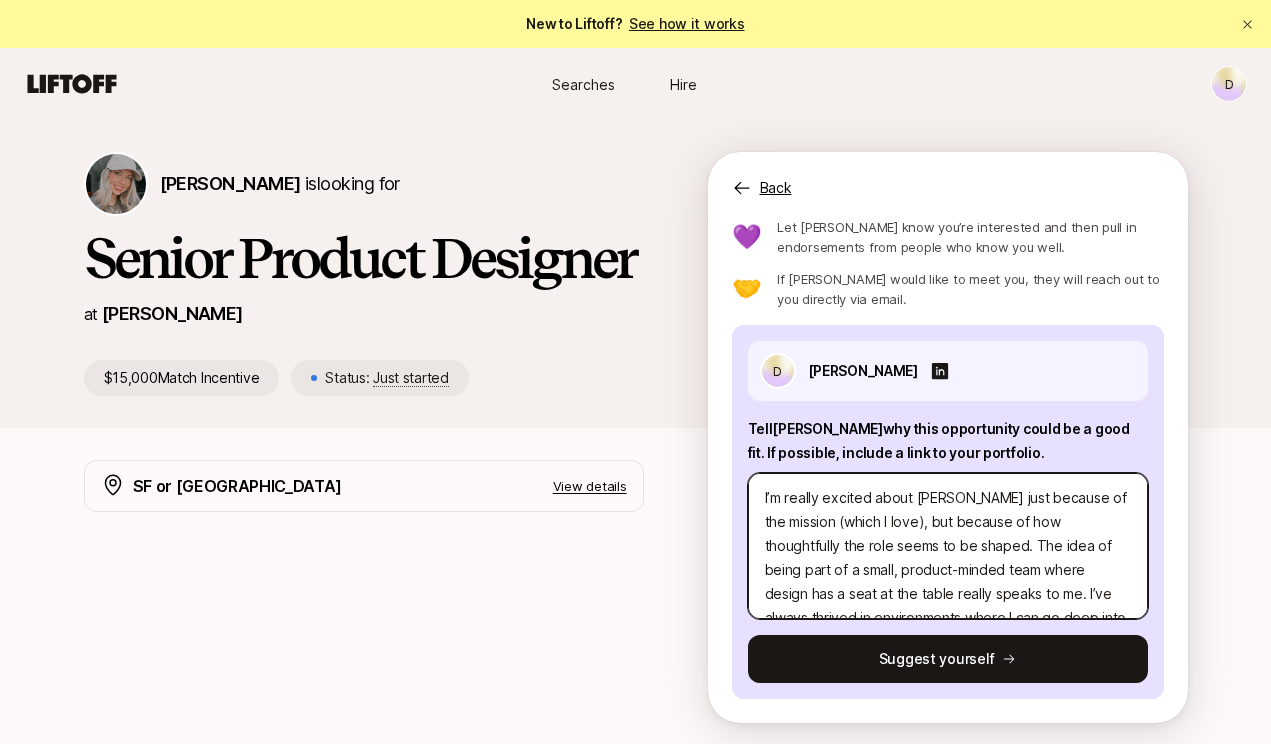 click on "I’m really excited about [PERSON_NAME] just because of the mission (which I love), but because of how thoughtfully the role seems to be shaped. The idea of being part of a small, product-minded team where design has a seat at the table really speaks to me. I’ve always thrived in environments where I can go deep into both the thinking and the craft, and where everyone’s invested in building something meaningful together.
Helping people eat and live better is a mission I genuinely connect with, and I’d love the chance to bring my experience across both brand and product design to a team that cares so much about the details and the bigger picture." at bounding box center [948, 546] 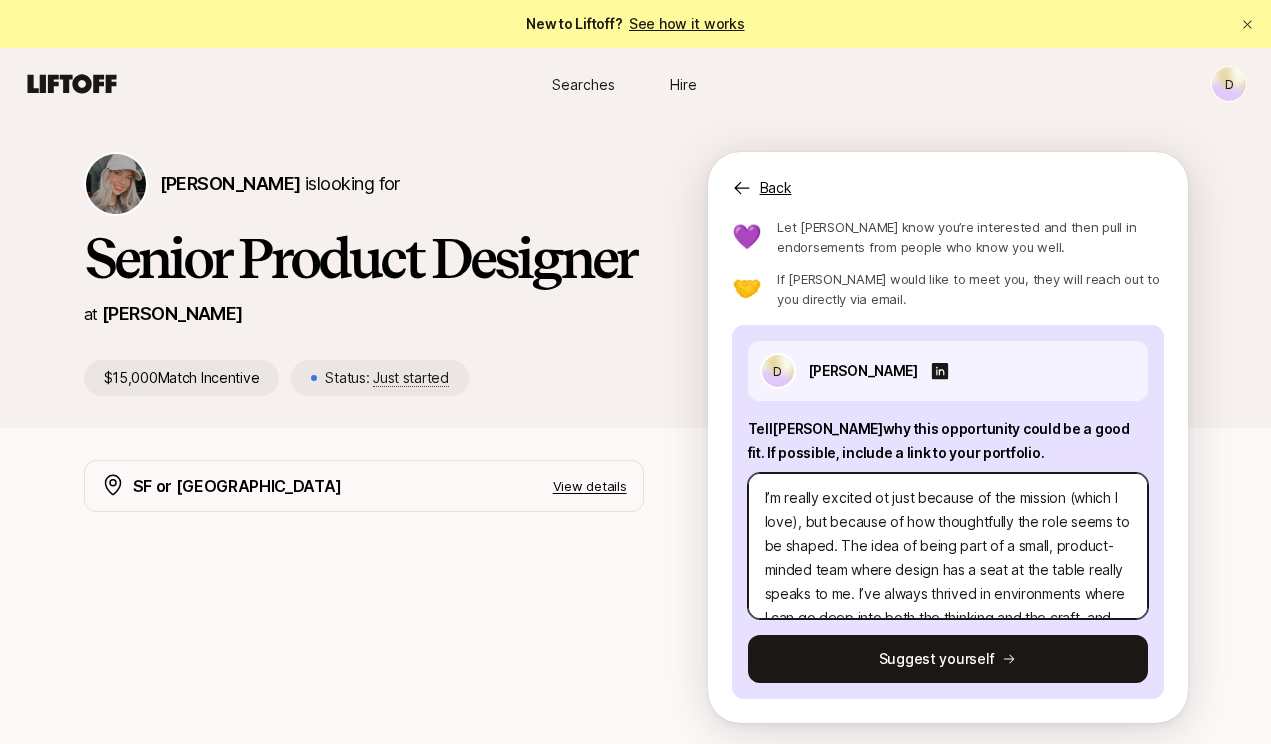 type on "x" 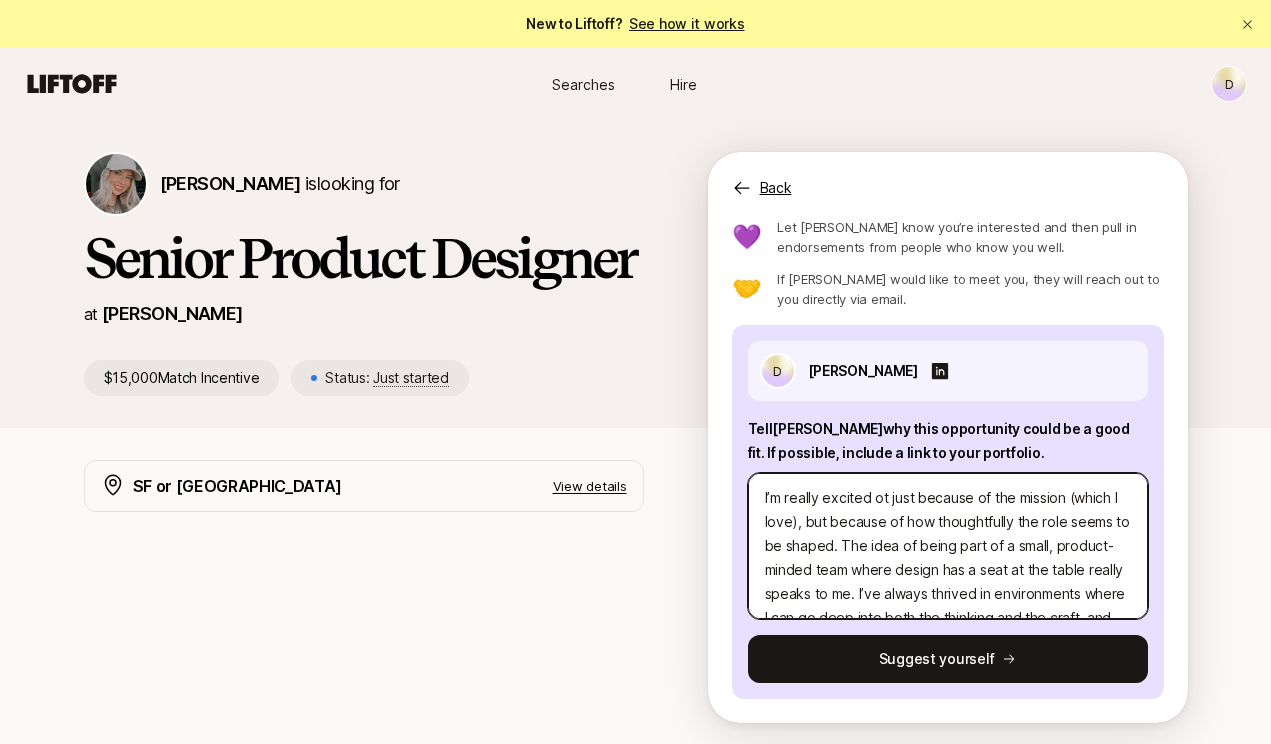 type on "I’m really excited not just because of the mission (which I love), but because of how thoughtfully the role seems to be shaped. The idea of being part of a small, product-minded team where design has a seat at the table really speaks to me. I’ve always thrived in environments where I can go deep into both the thinking and the craft, and where everyone’s invested in building something meaningful together.
Helping people eat and live better is a mission I genuinely connect with, and I’d love the chance to bring my experience across both brand and product design to a team that cares so much about the details and the bigger picture." 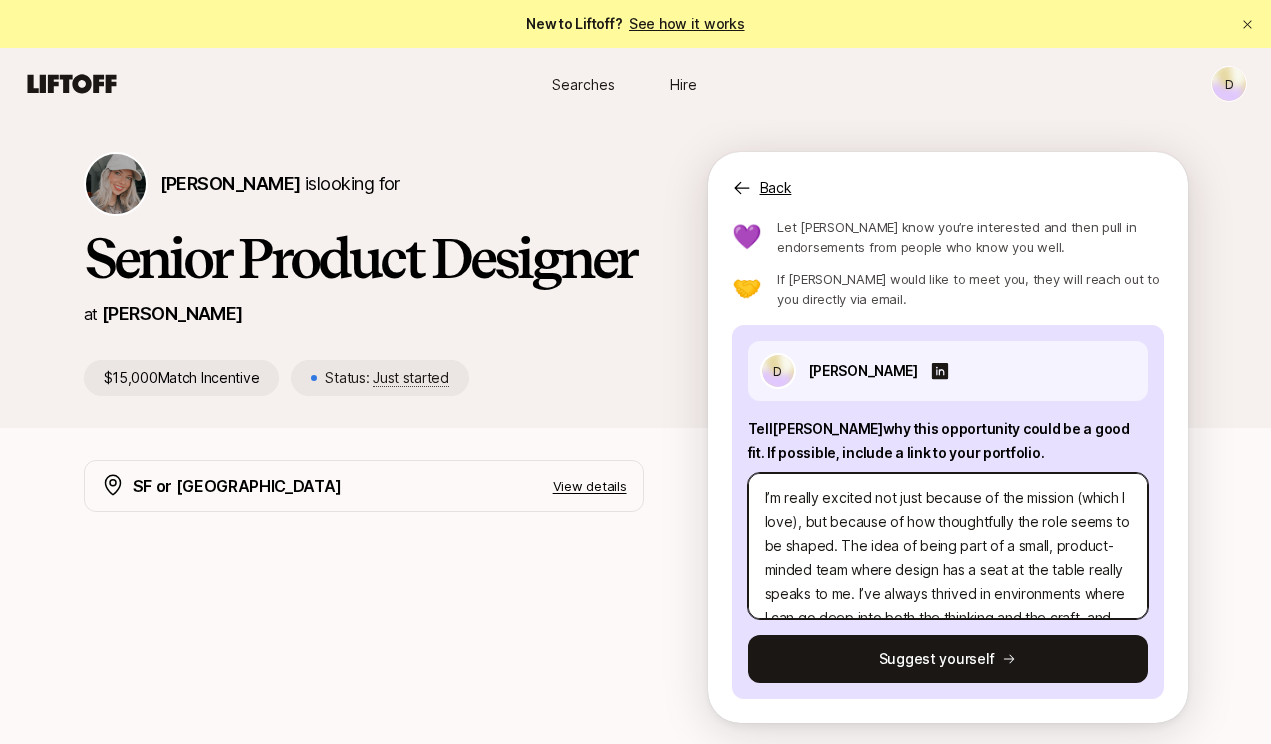 click on "I’m really excited not just because of the mission (which I love), but because of how thoughtfully the role seems to be shaped. The idea of being part of a small, product-minded team where design has a seat at the table really speaks to me. I’ve always thrived in environments where I can go deep into both the thinking and the craft, and where everyone’s invested in building something meaningful together.
Helping people eat and live better is a mission I genuinely connect with, and I’d love the chance to bring my experience across both brand and product design to a team that cares so much about the details and the bigger picture." at bounding box center (948, 546) 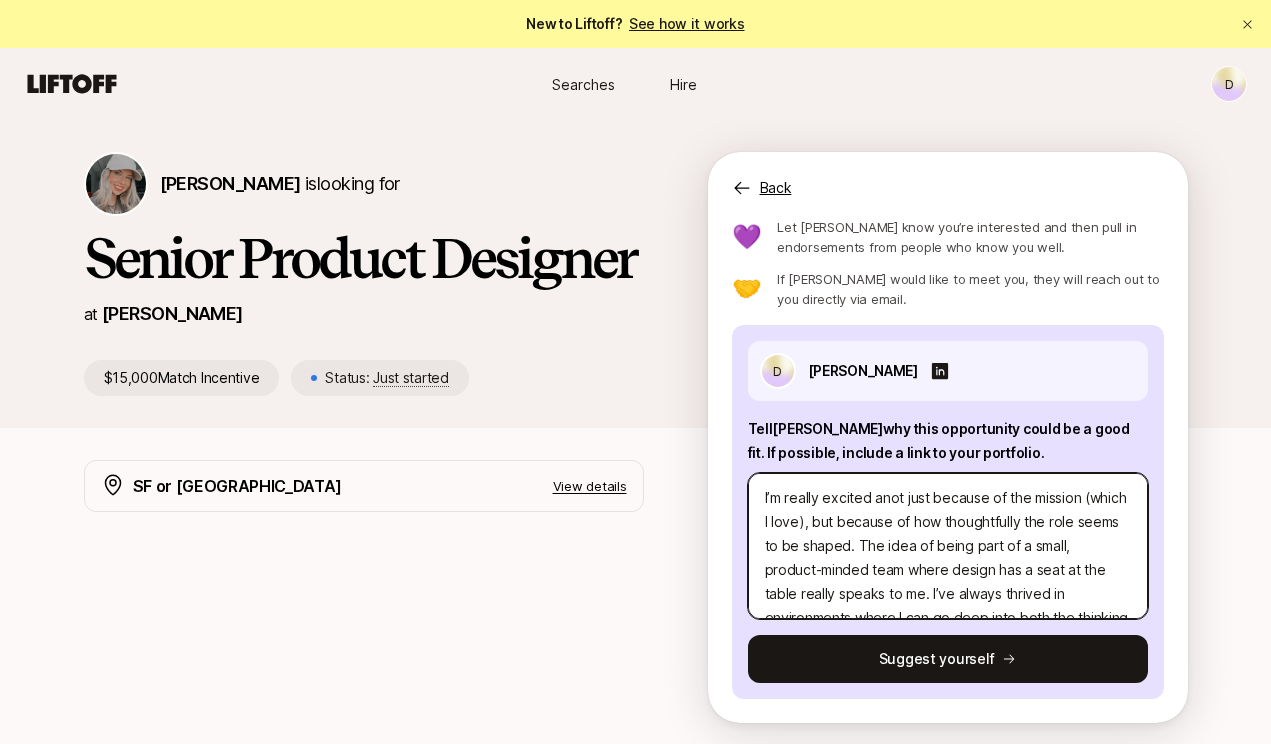 type on "x" 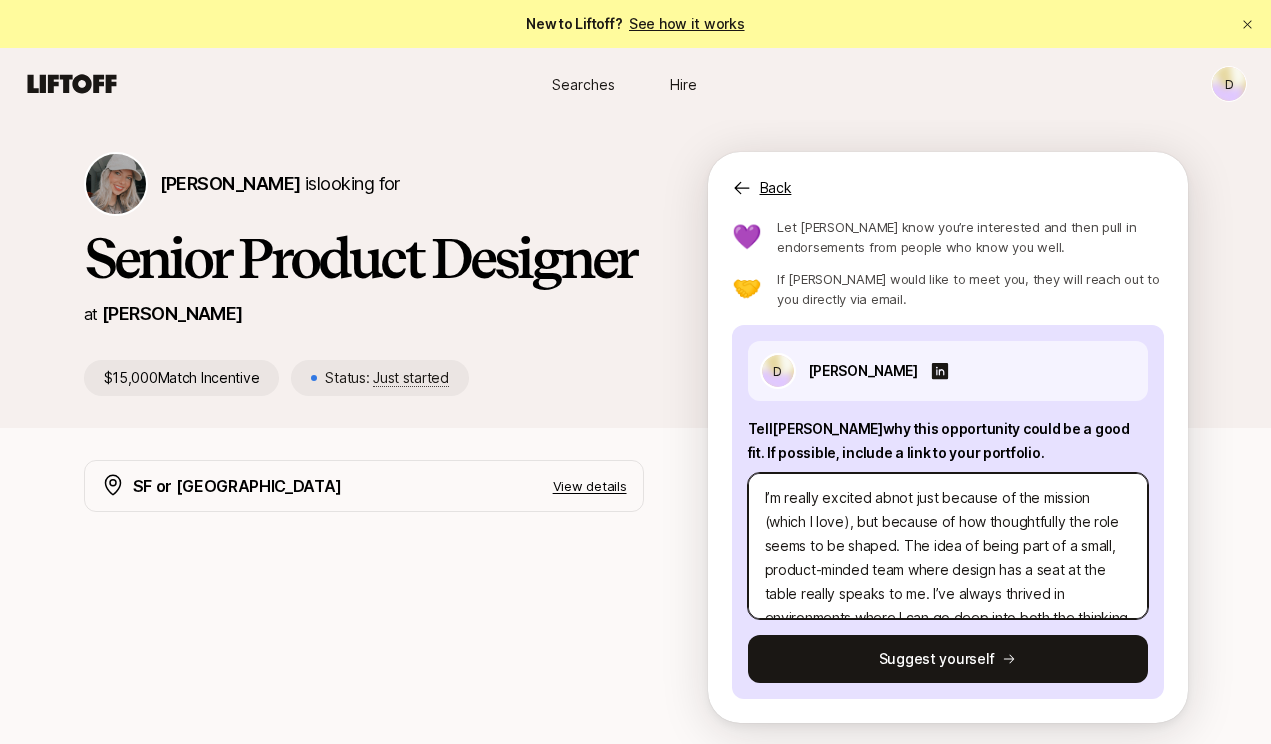 type on "x" 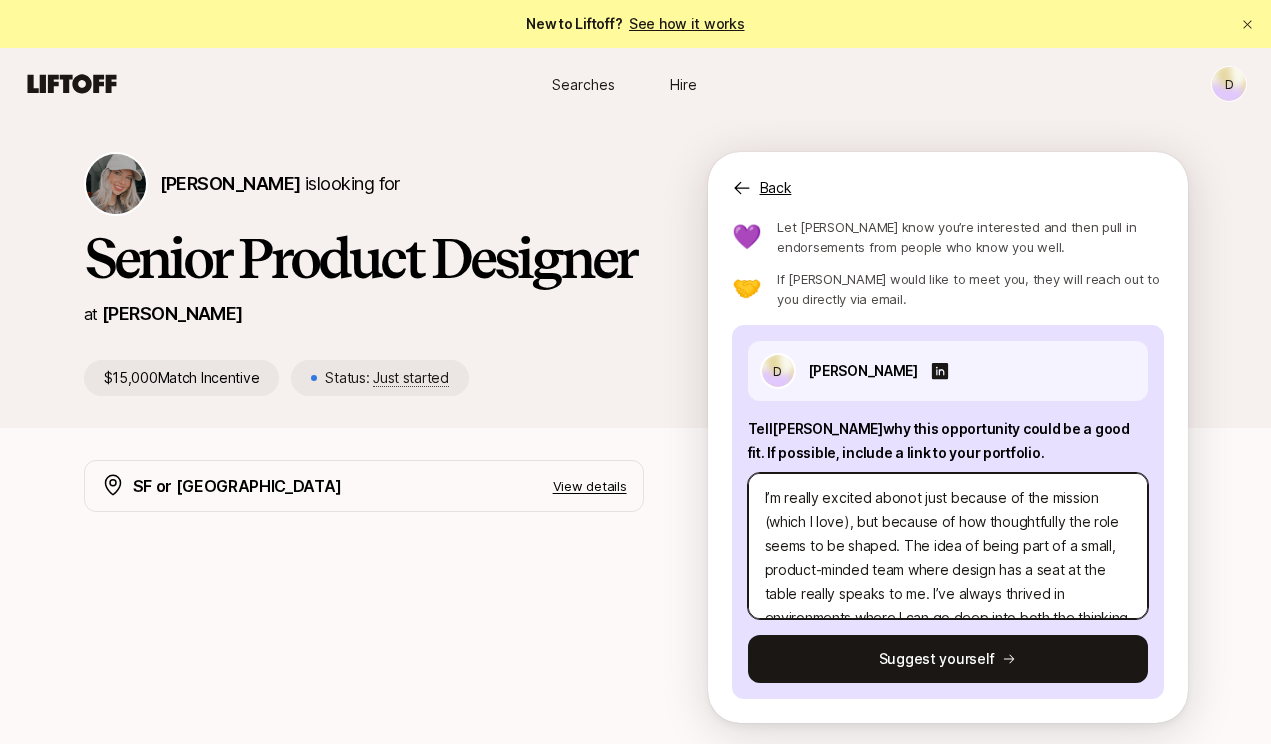 type on "x" 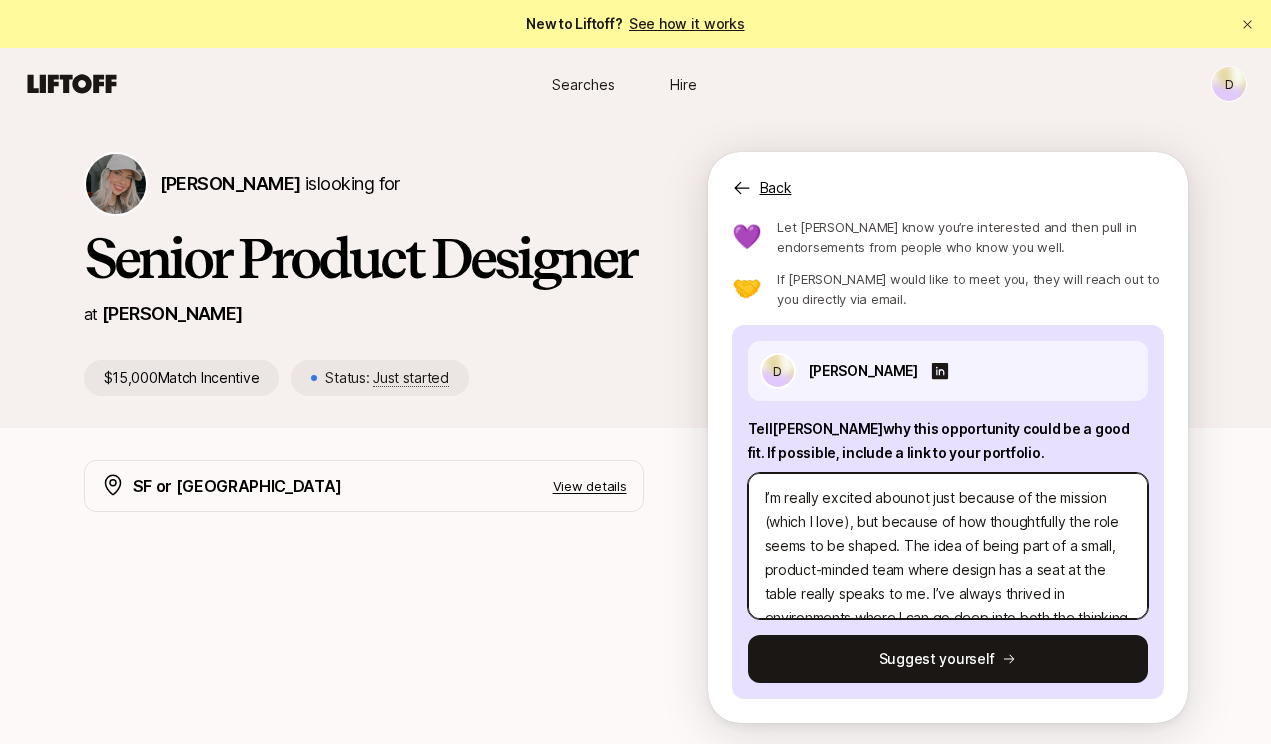 type on "x" 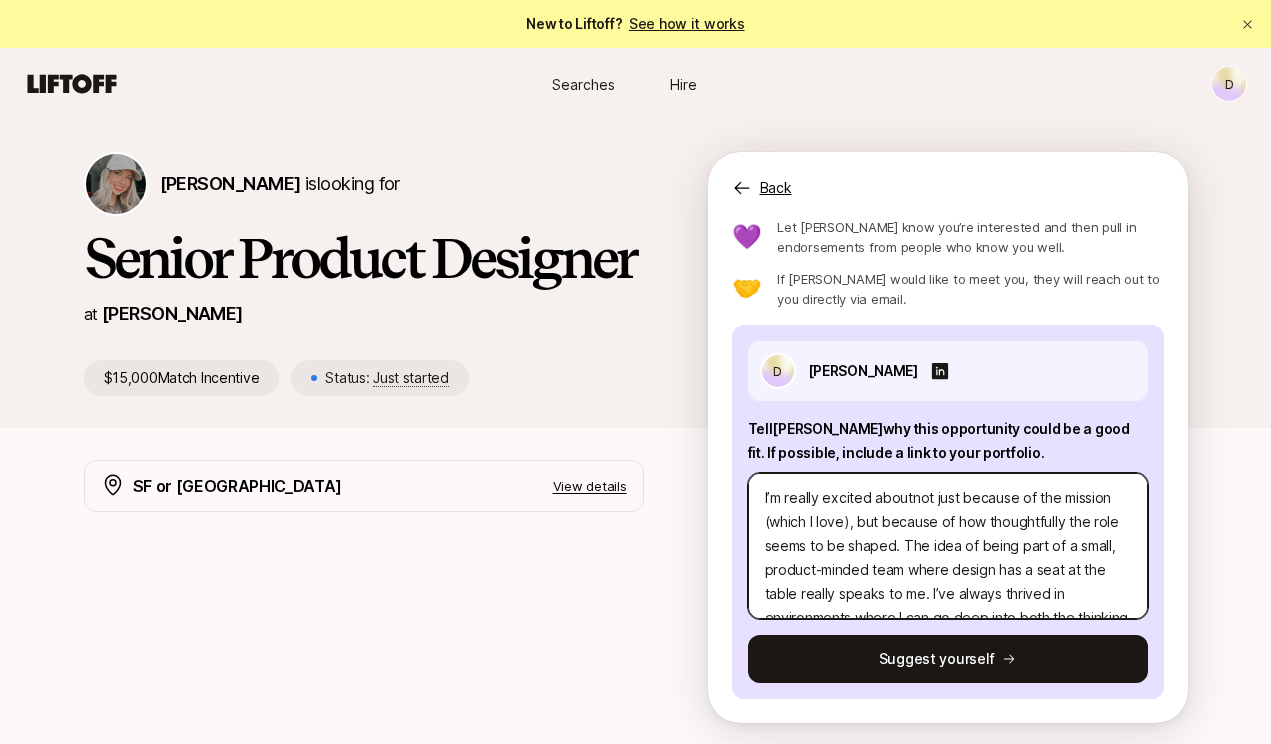 type on "x" 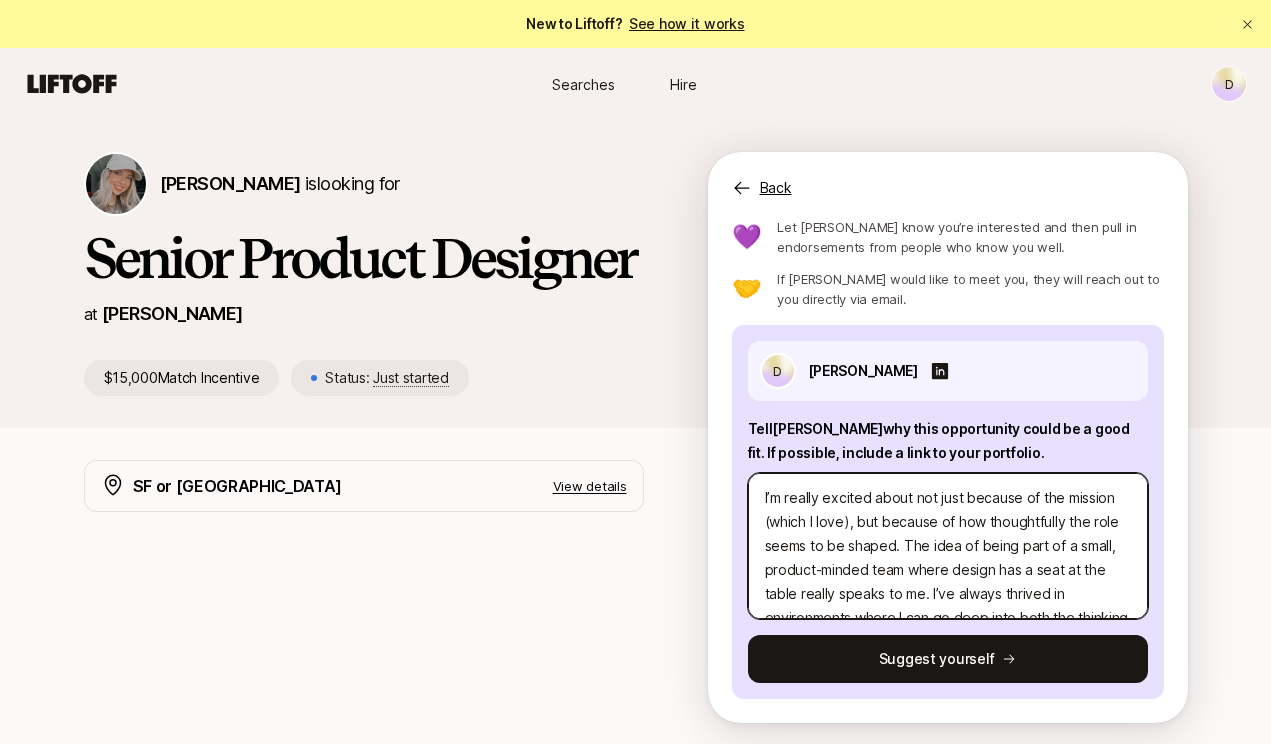 type on "x" 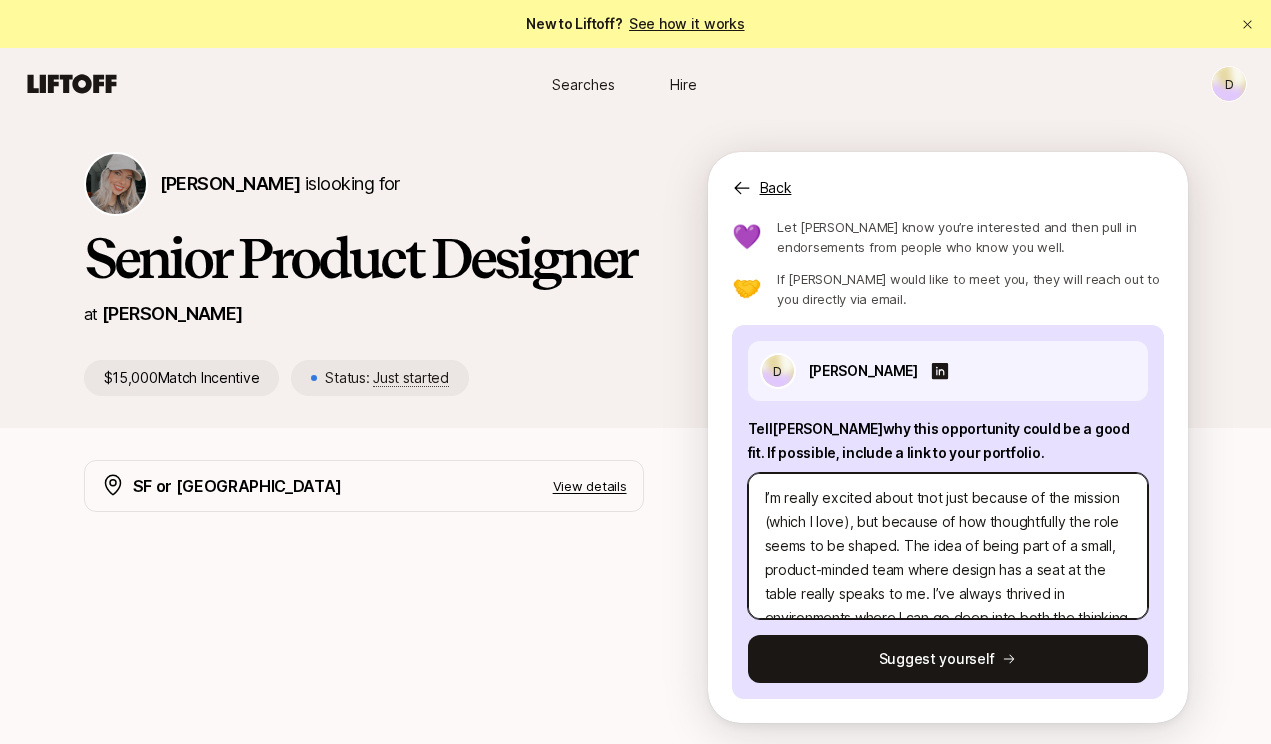 type on "x" 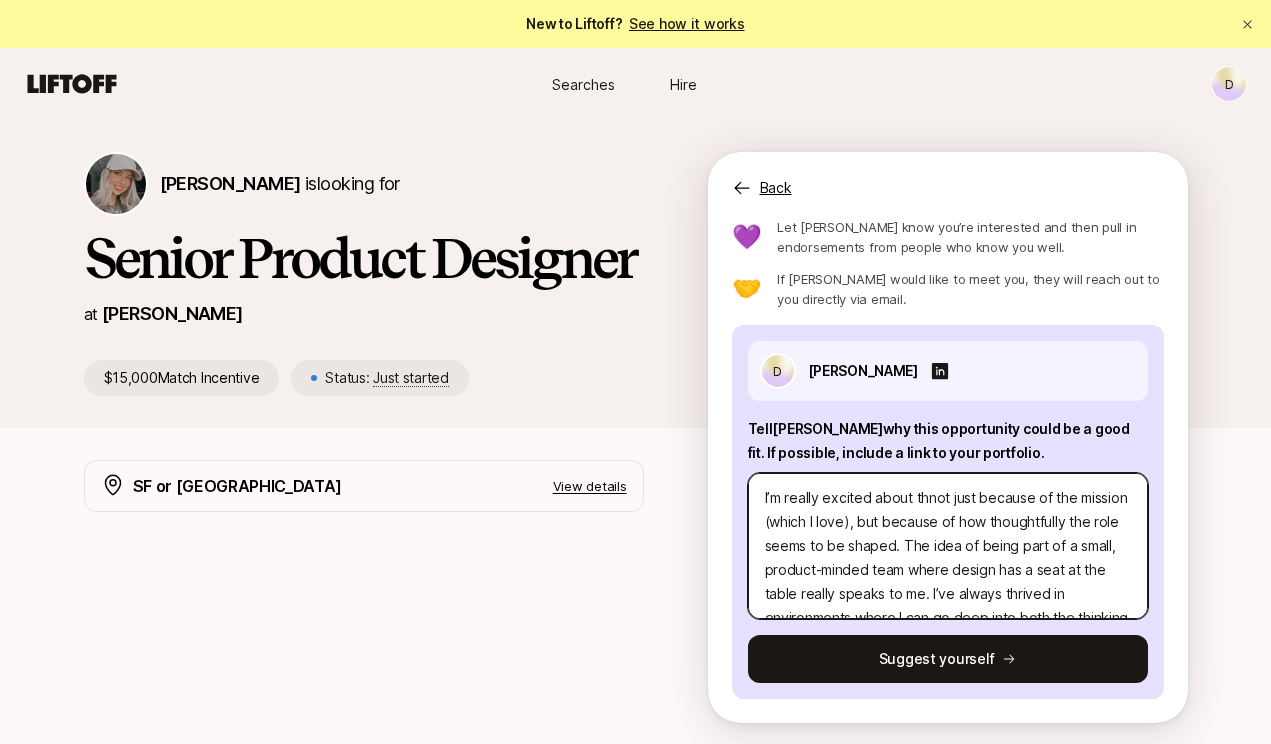 type on "x" 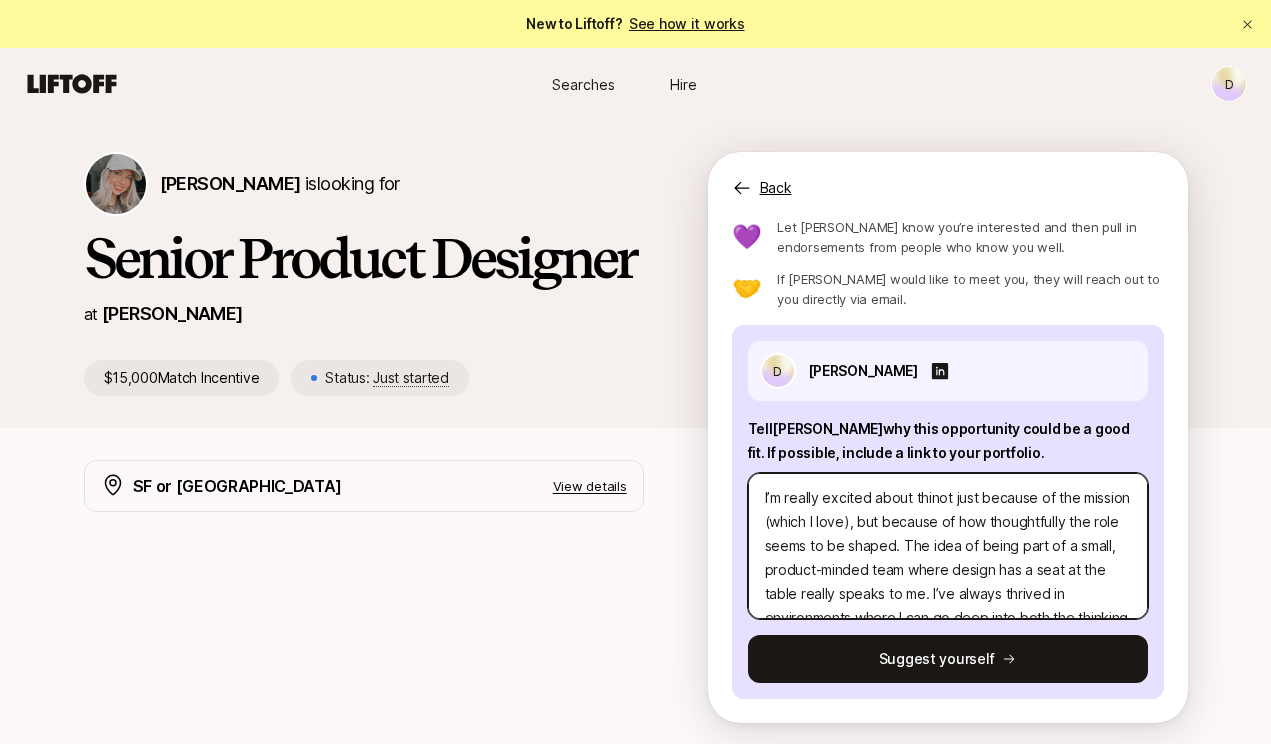 type on "x" 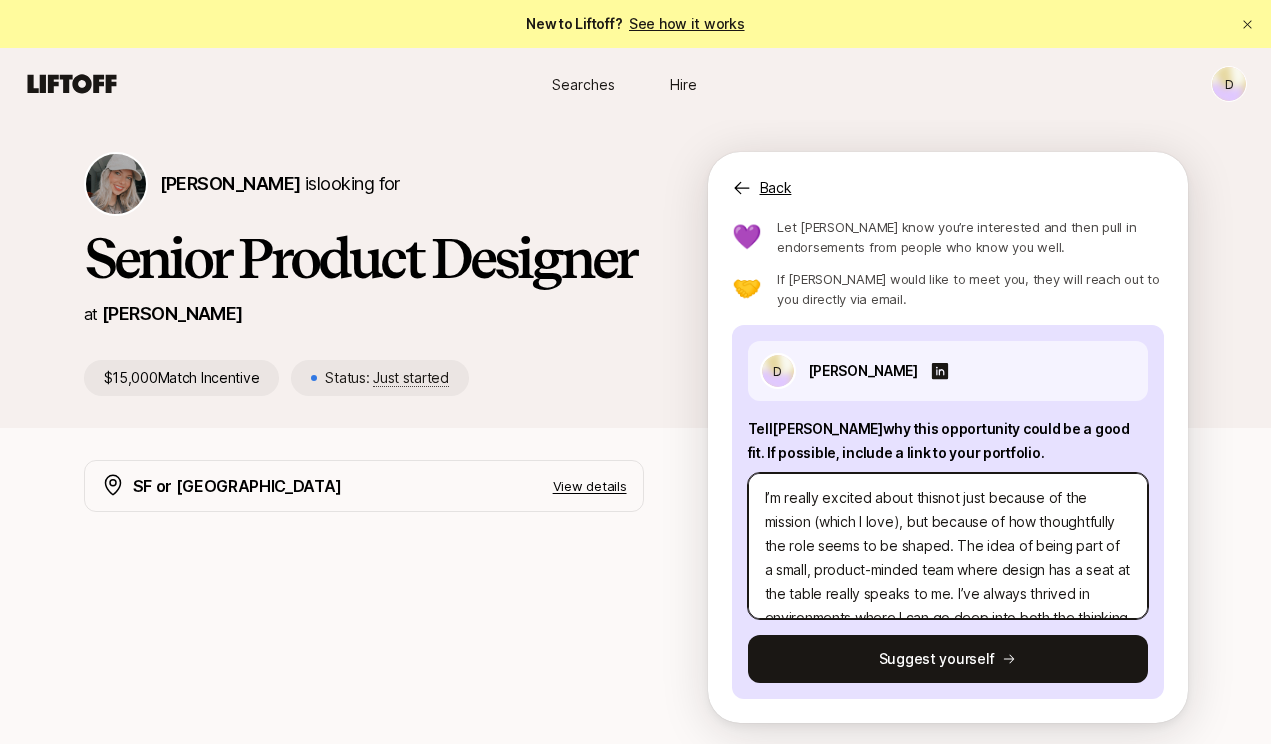 type on "x" 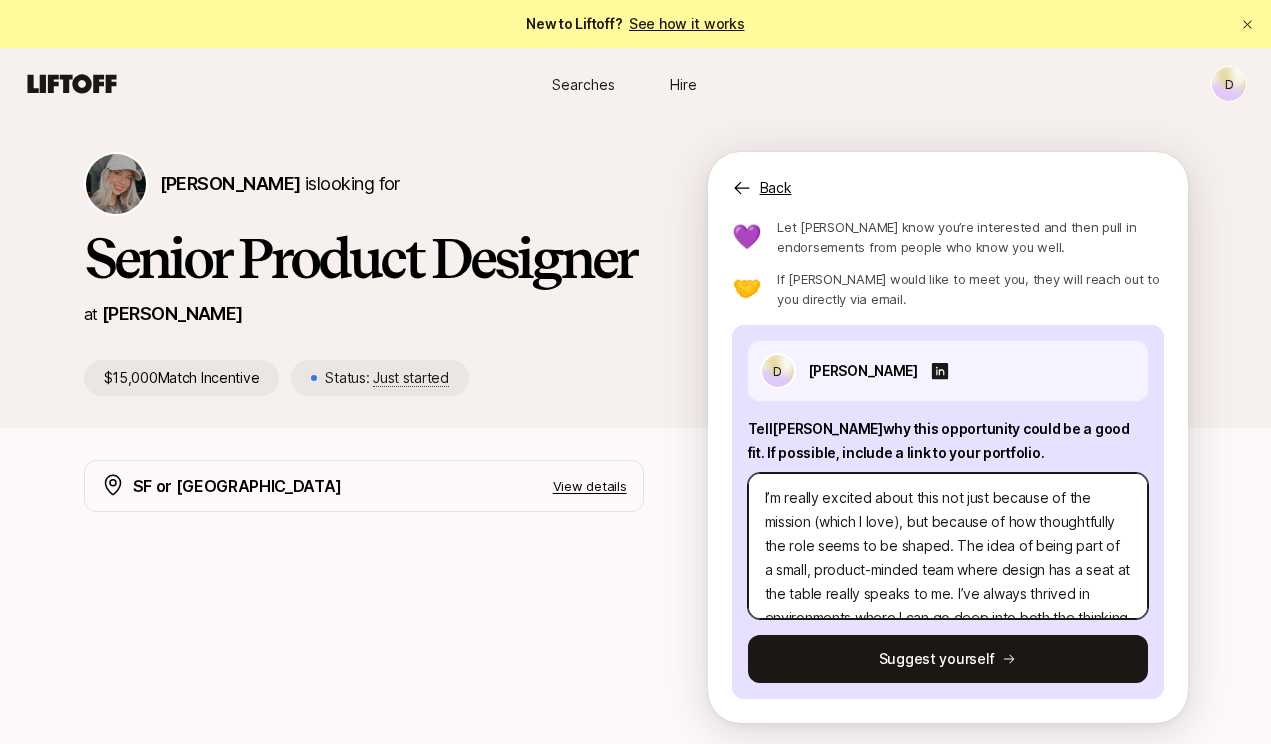 type on "x" 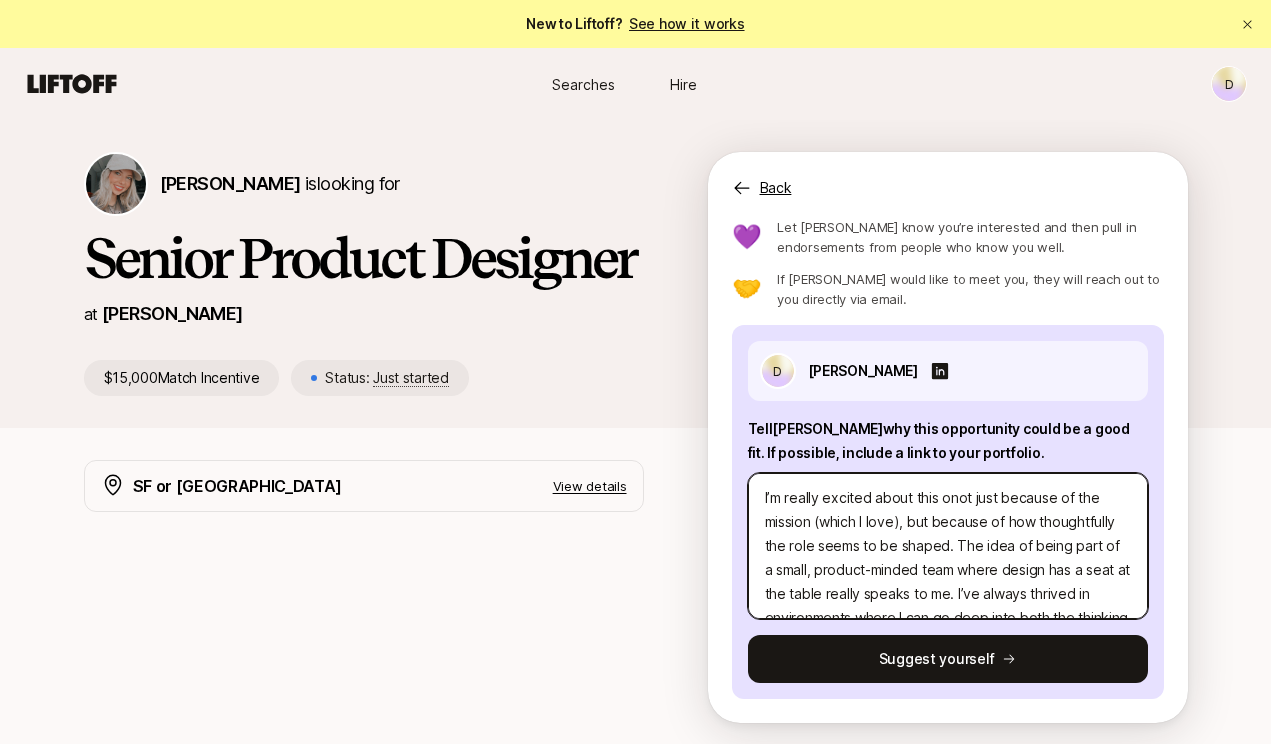 type on "x" 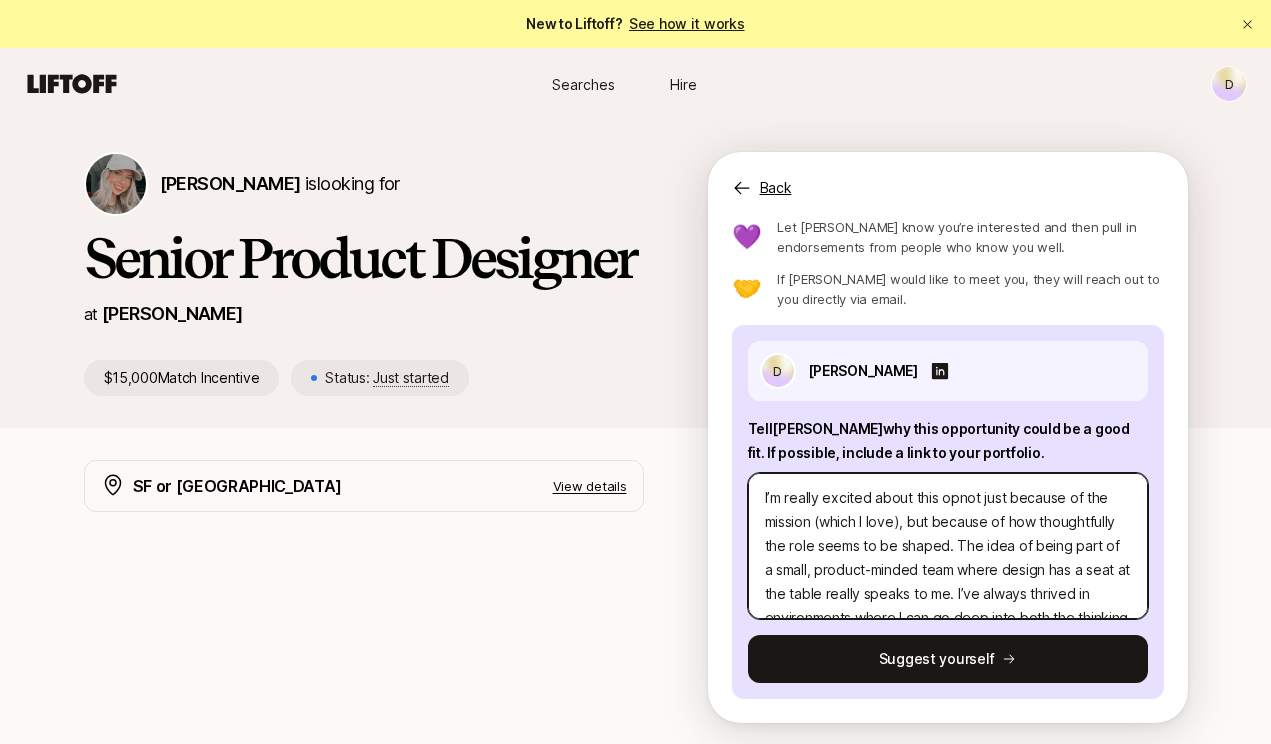 type on "x" 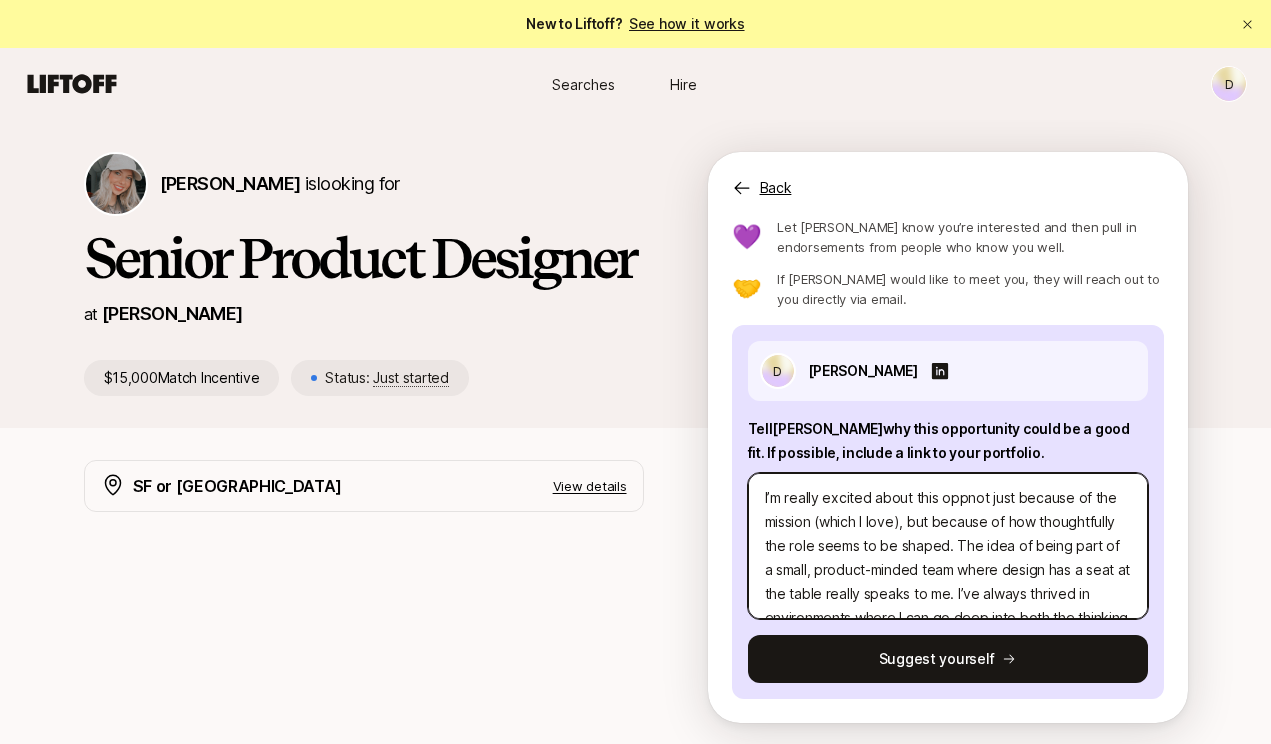 type on "x" 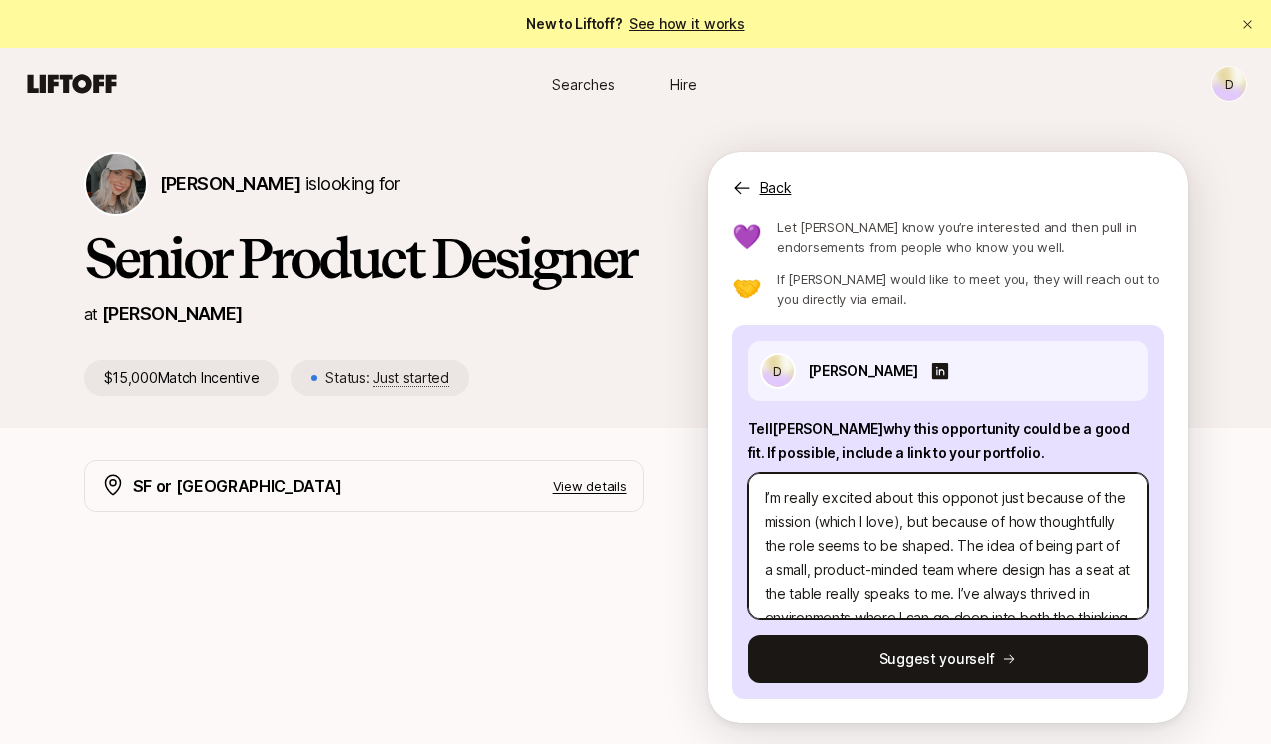 type on "x" 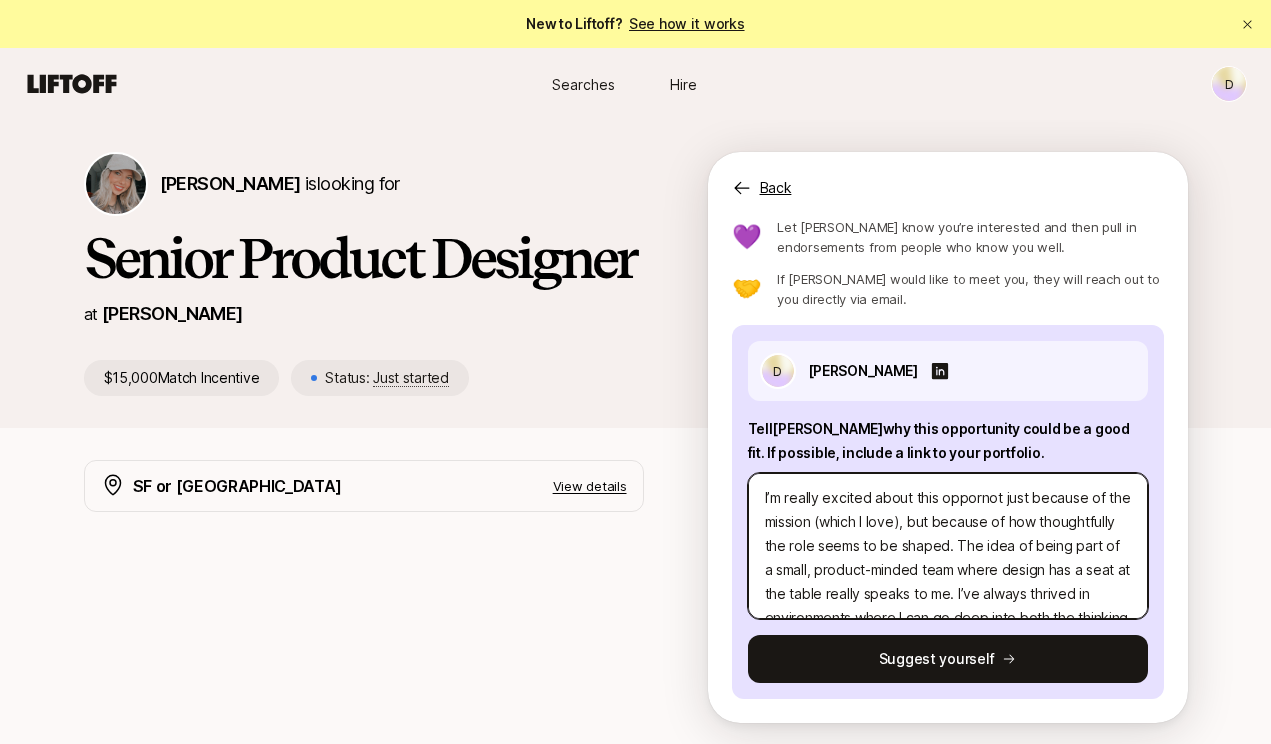 type on "x" 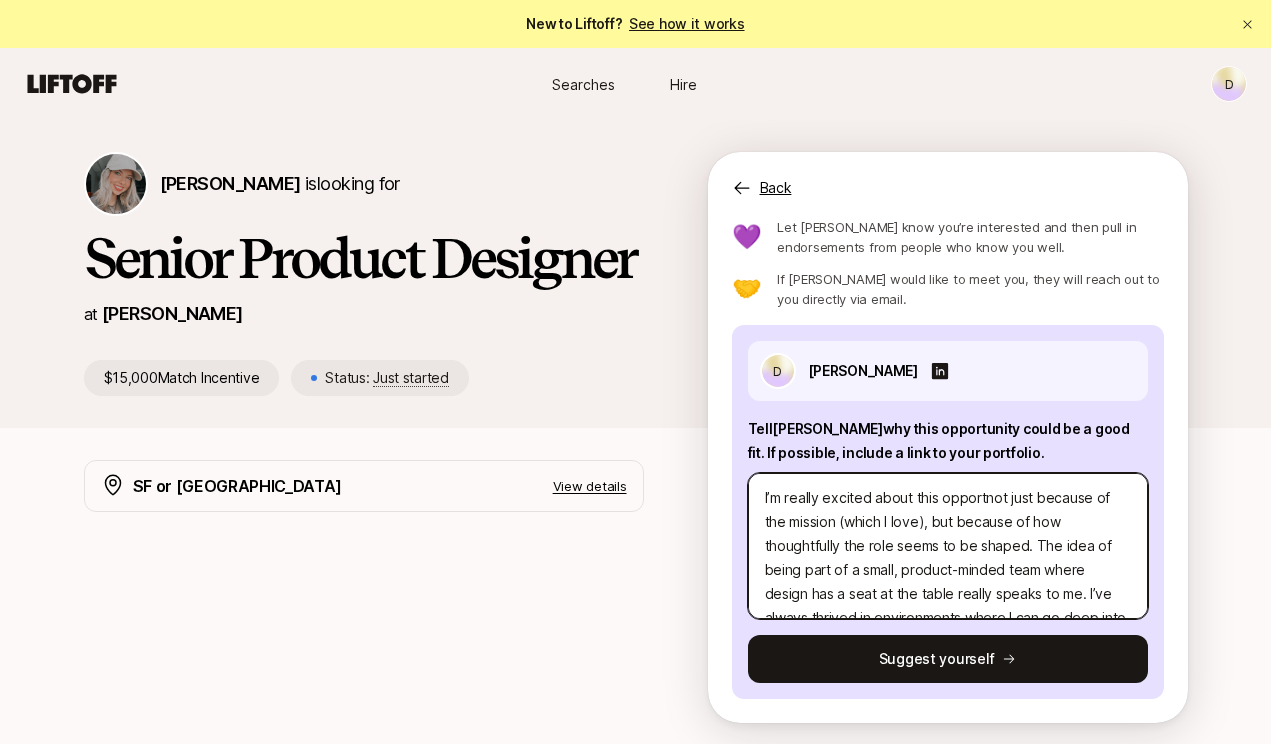 type on "x" 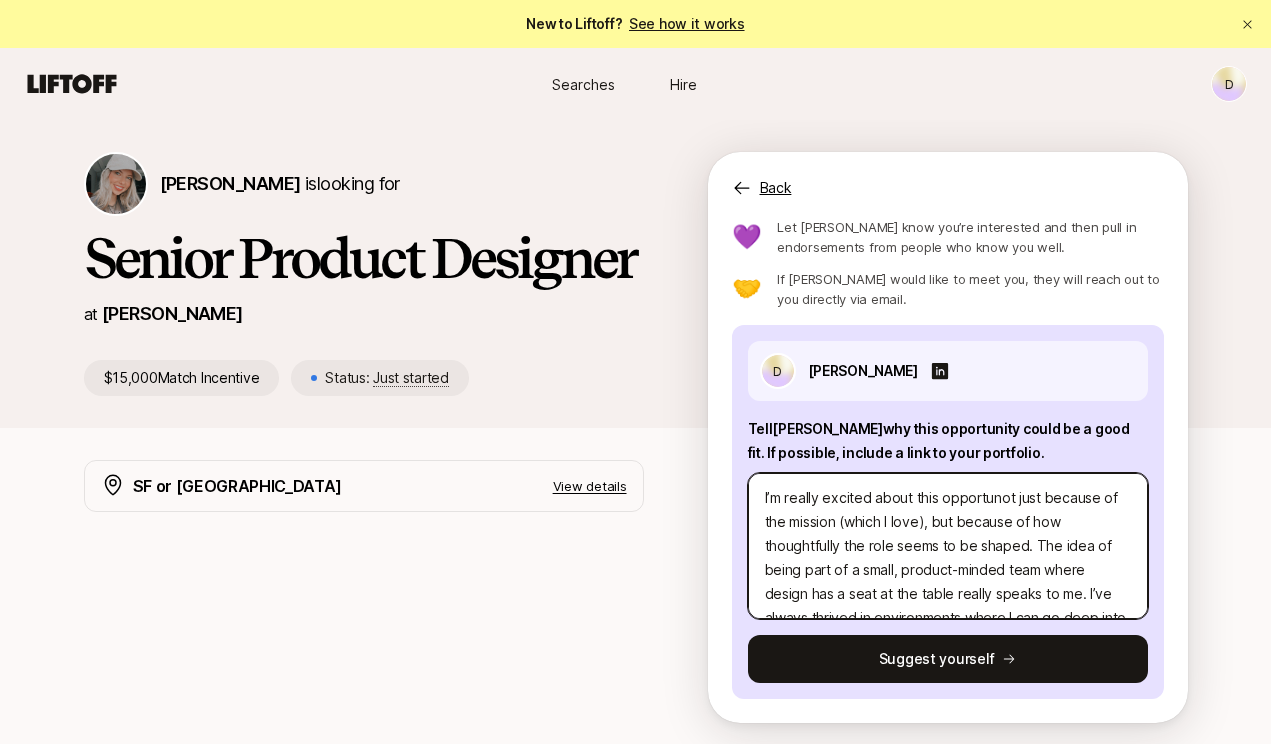 type on "x" 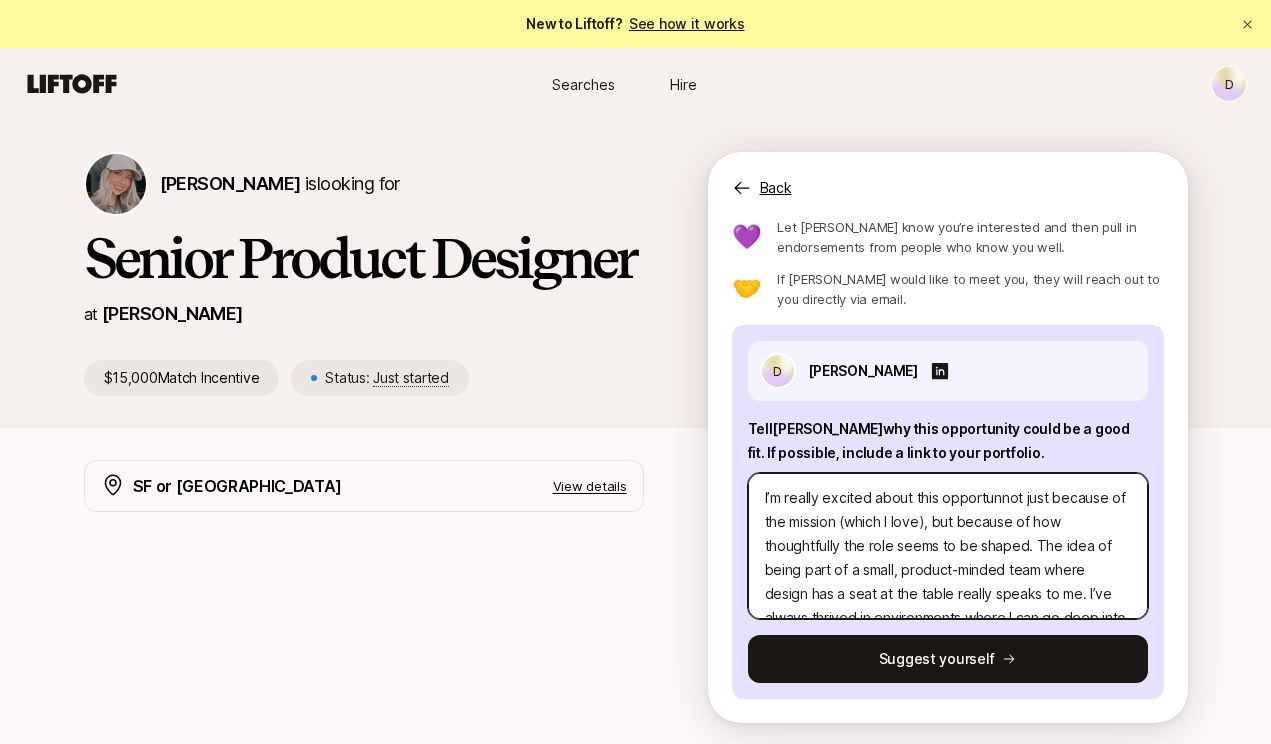type on "x" 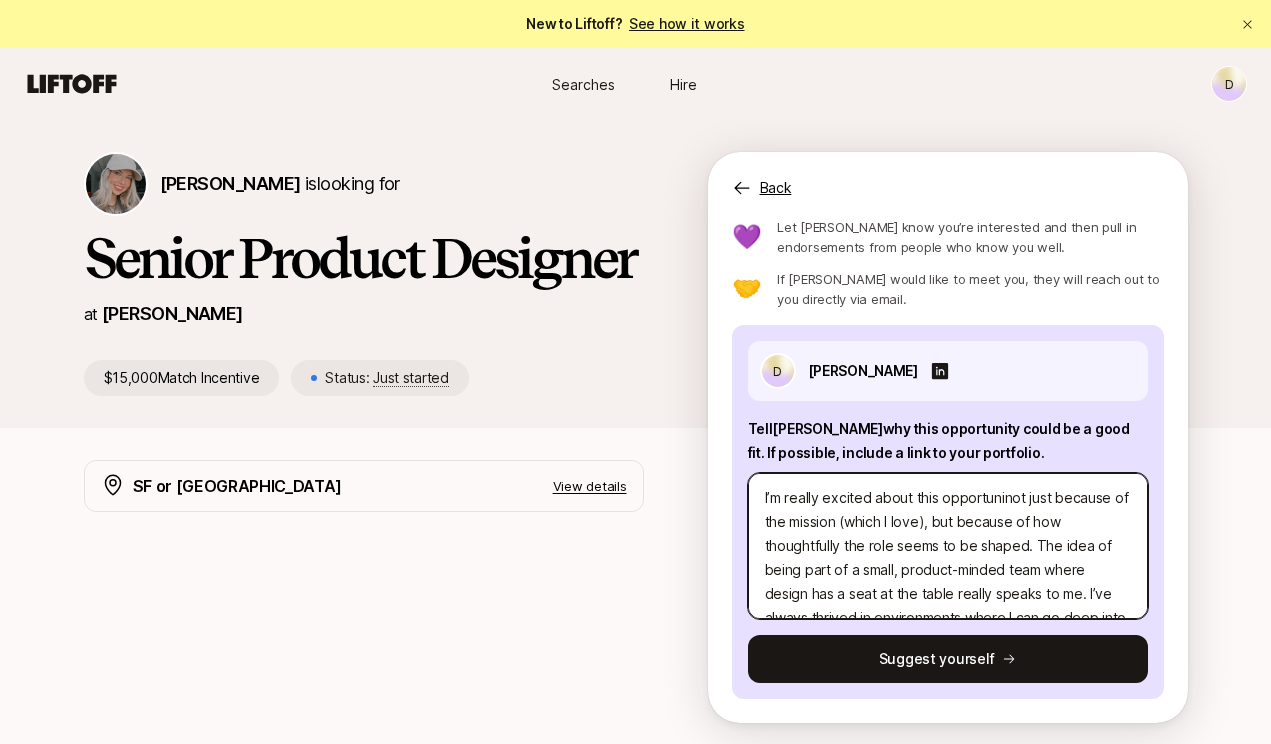 type on "x" 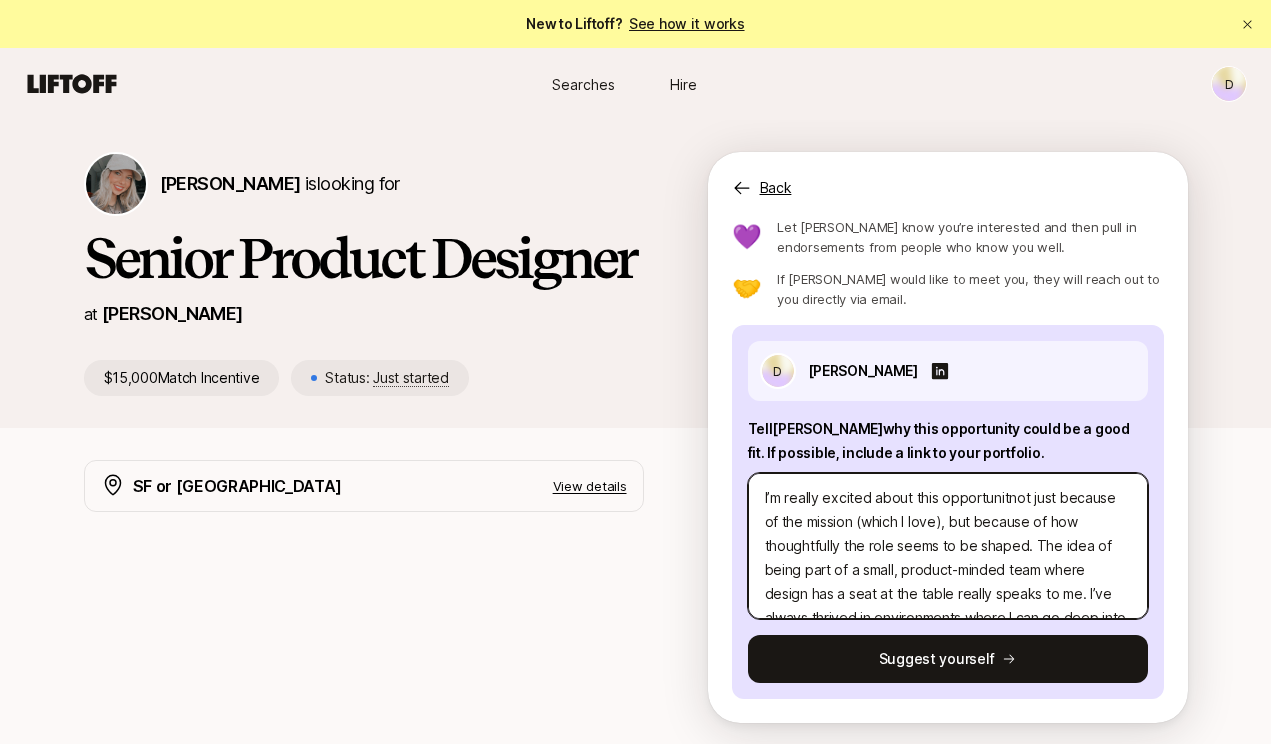 type on "x" 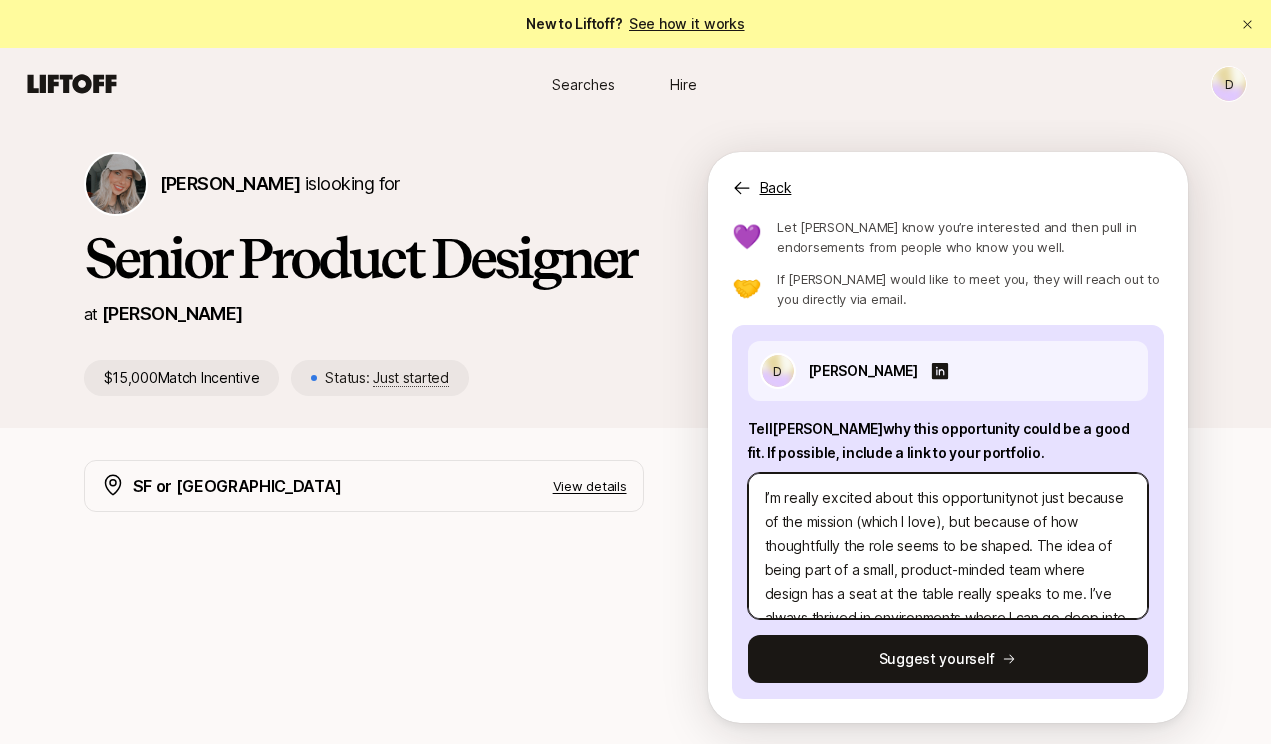 type on "x" 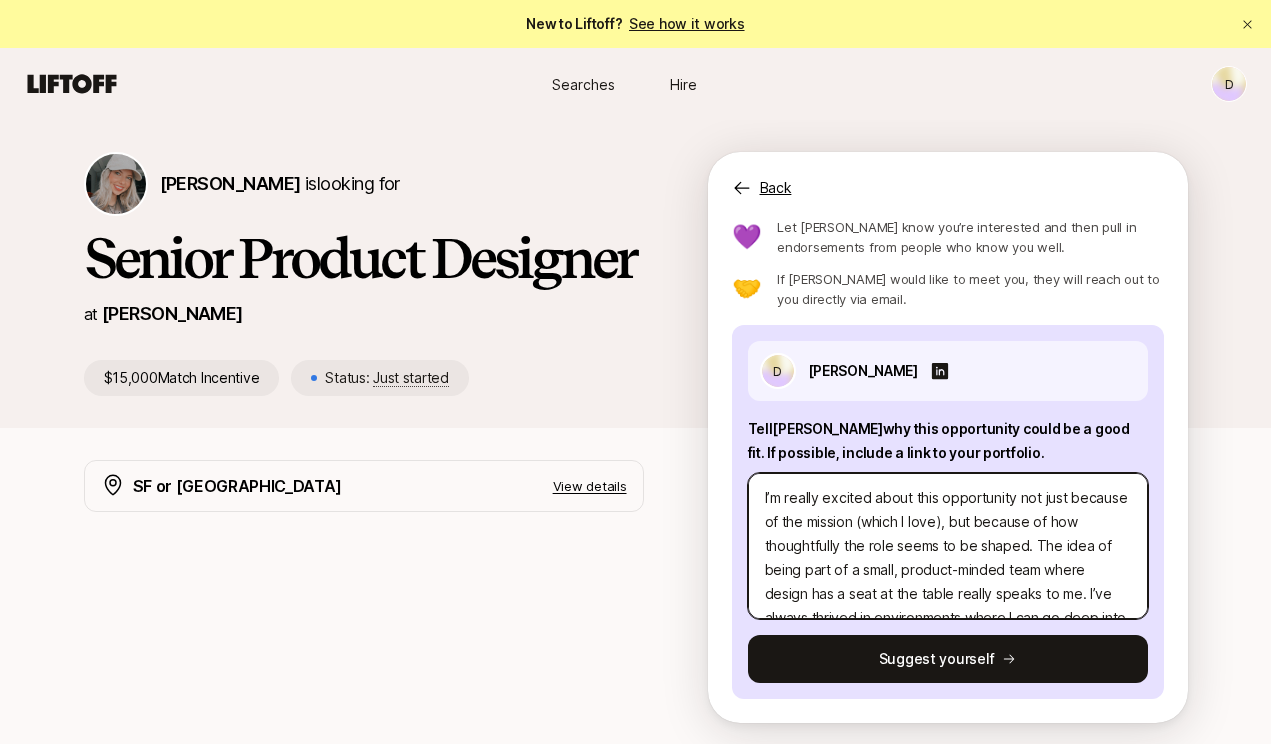type on "x" 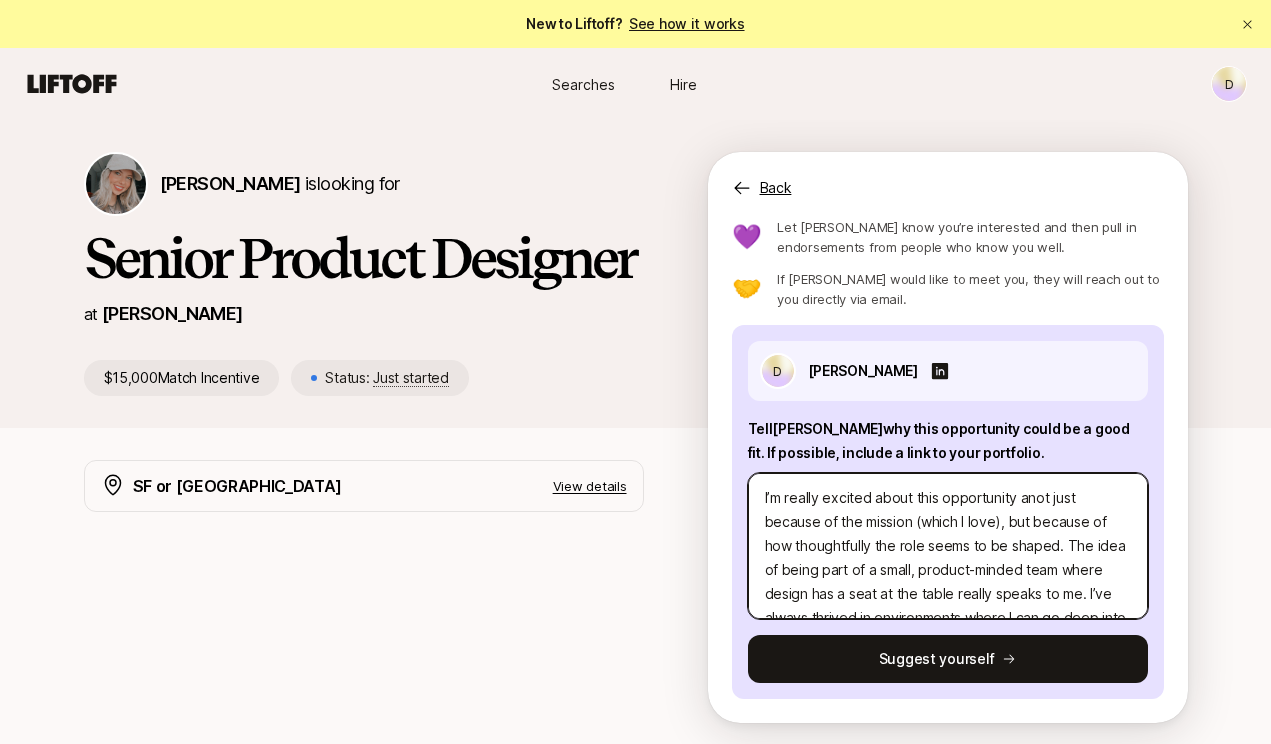 type on "x" 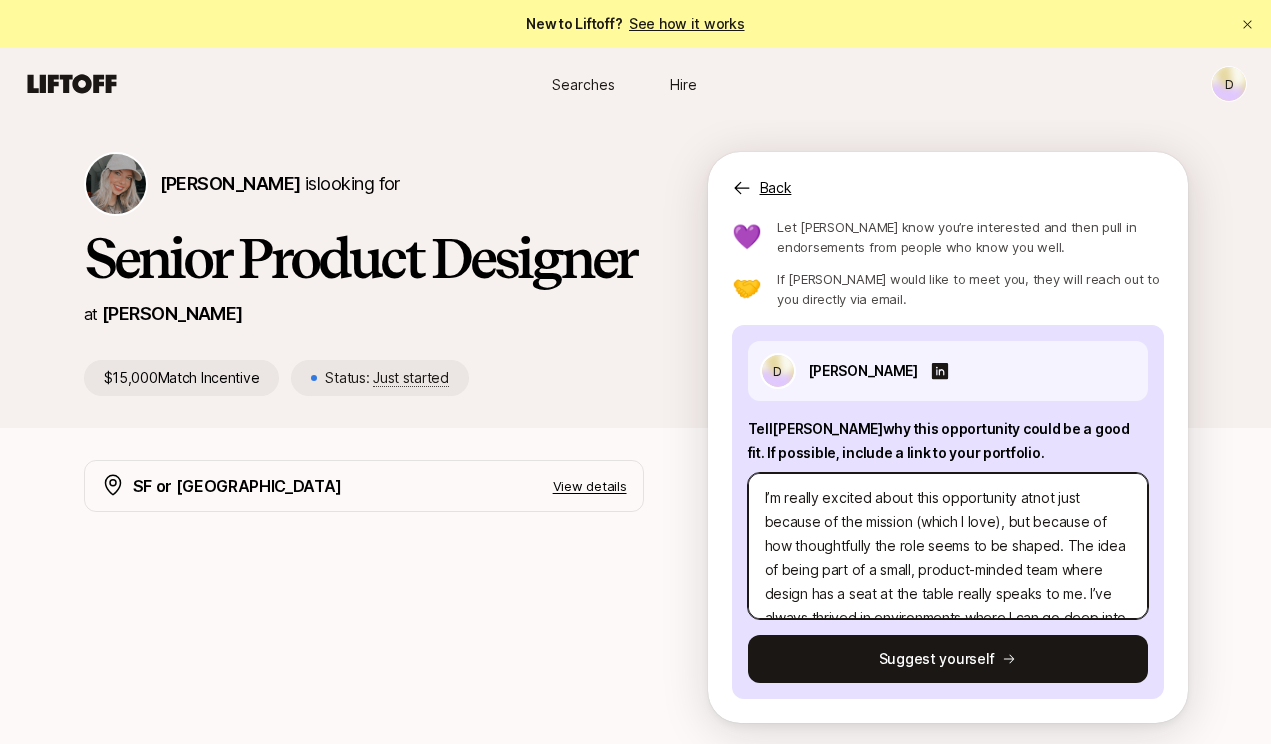 type on "x" 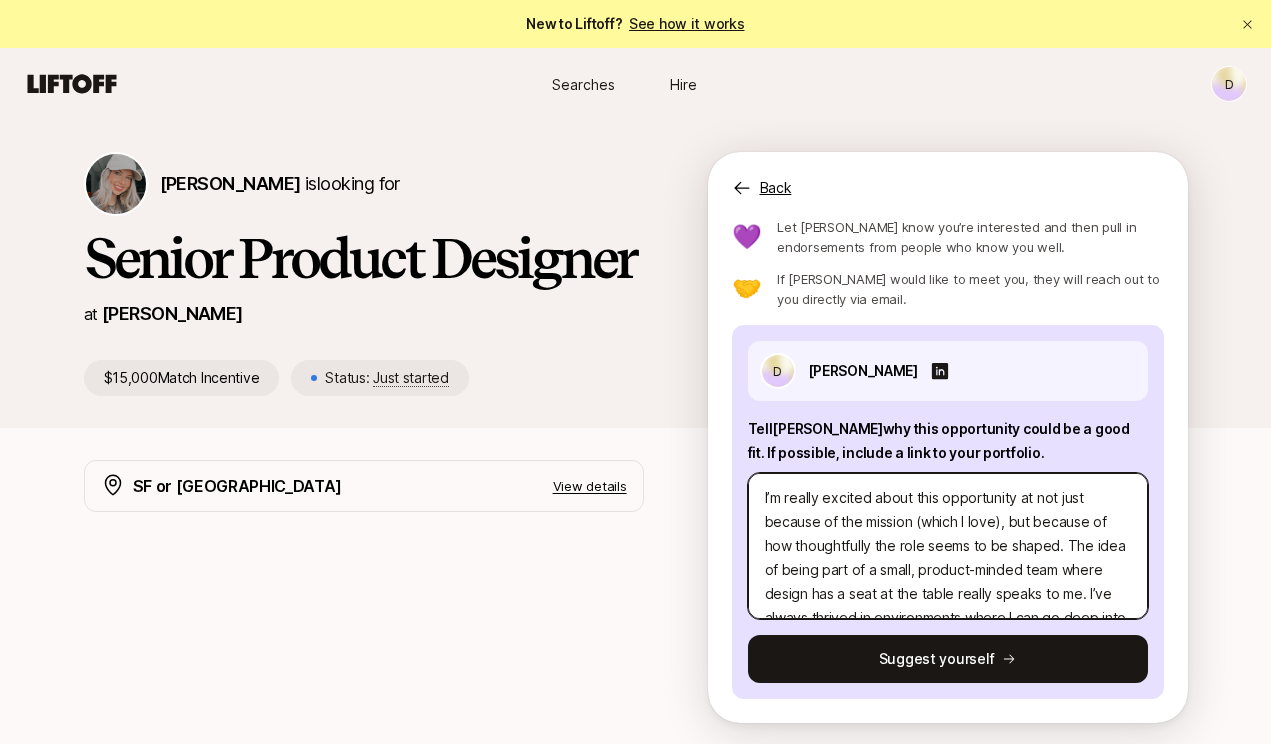 type on "x" 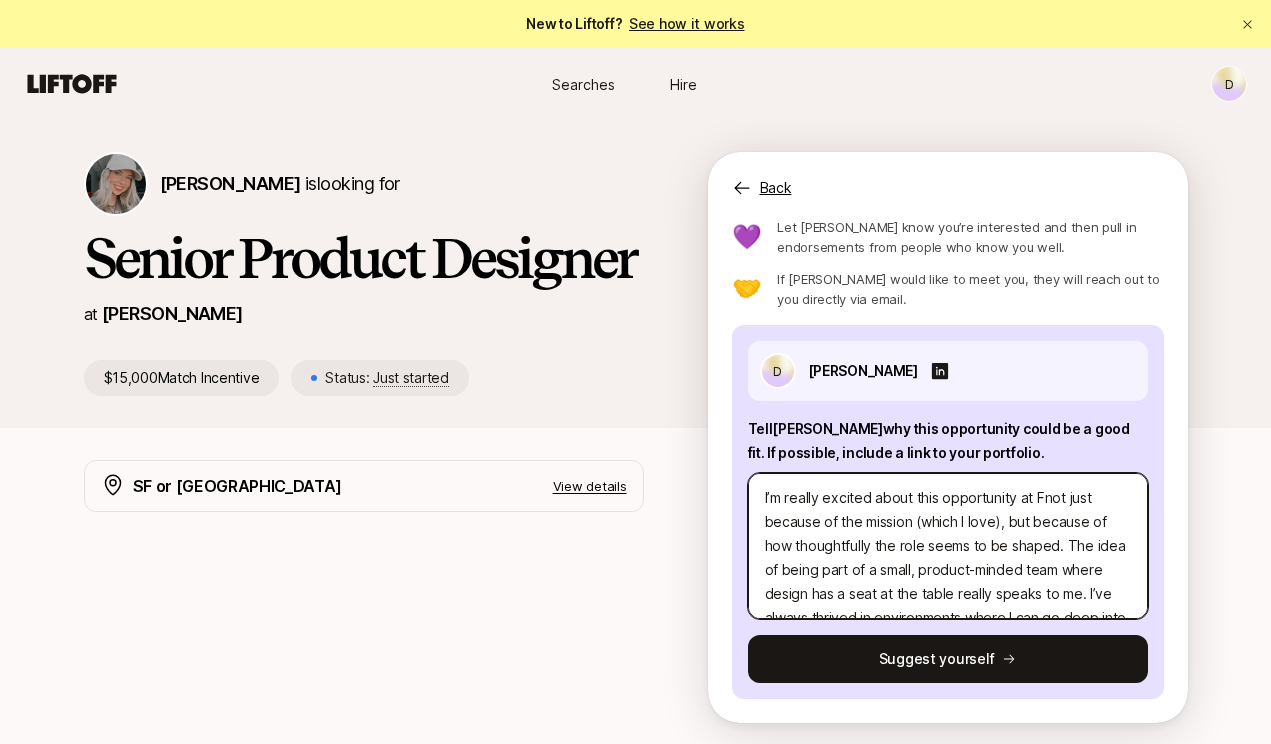 type on "x" 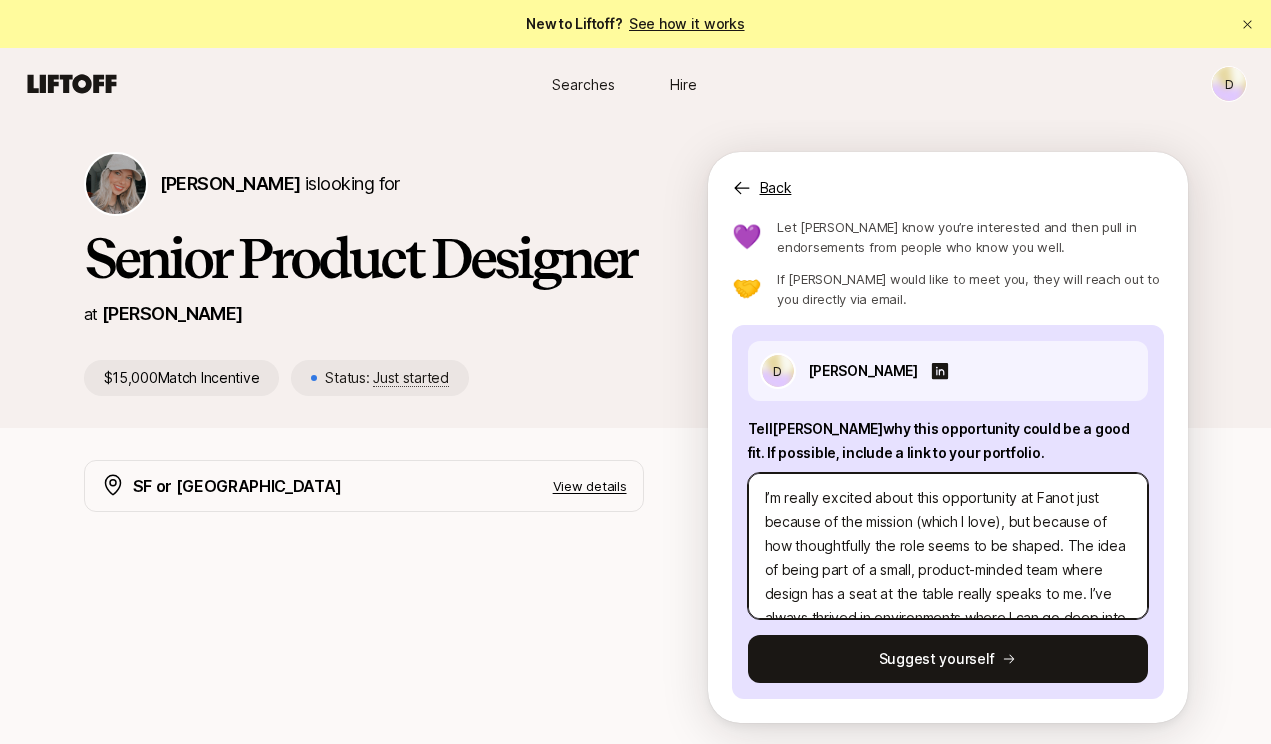 type on "x" 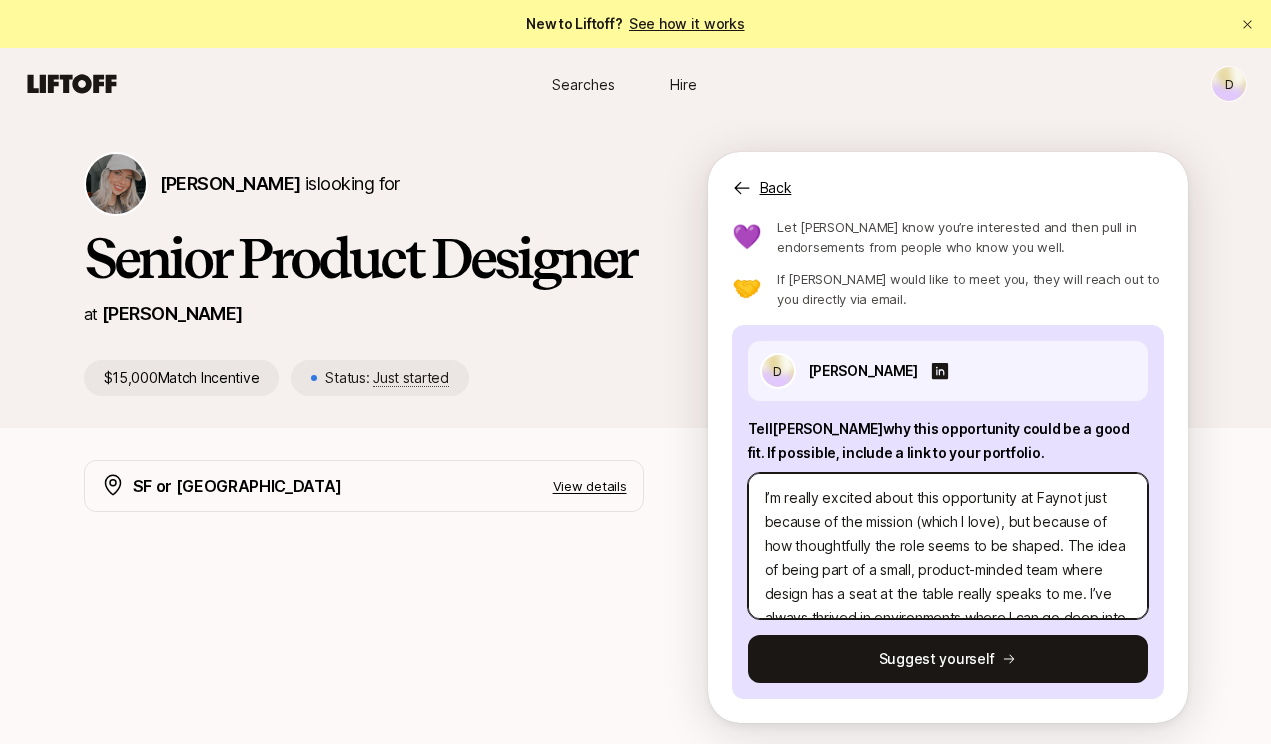 type on "x" 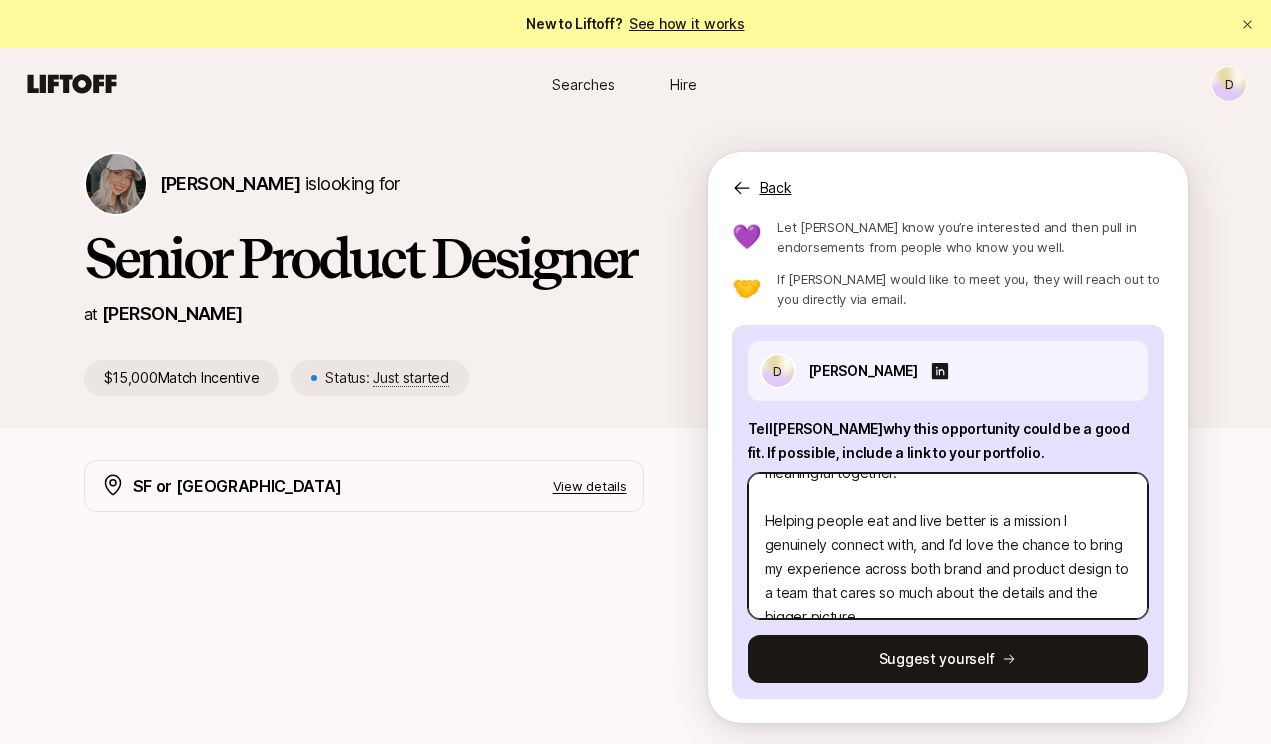 scroll, scrollTop: 216, scrollLeft: 0, axis: vertical 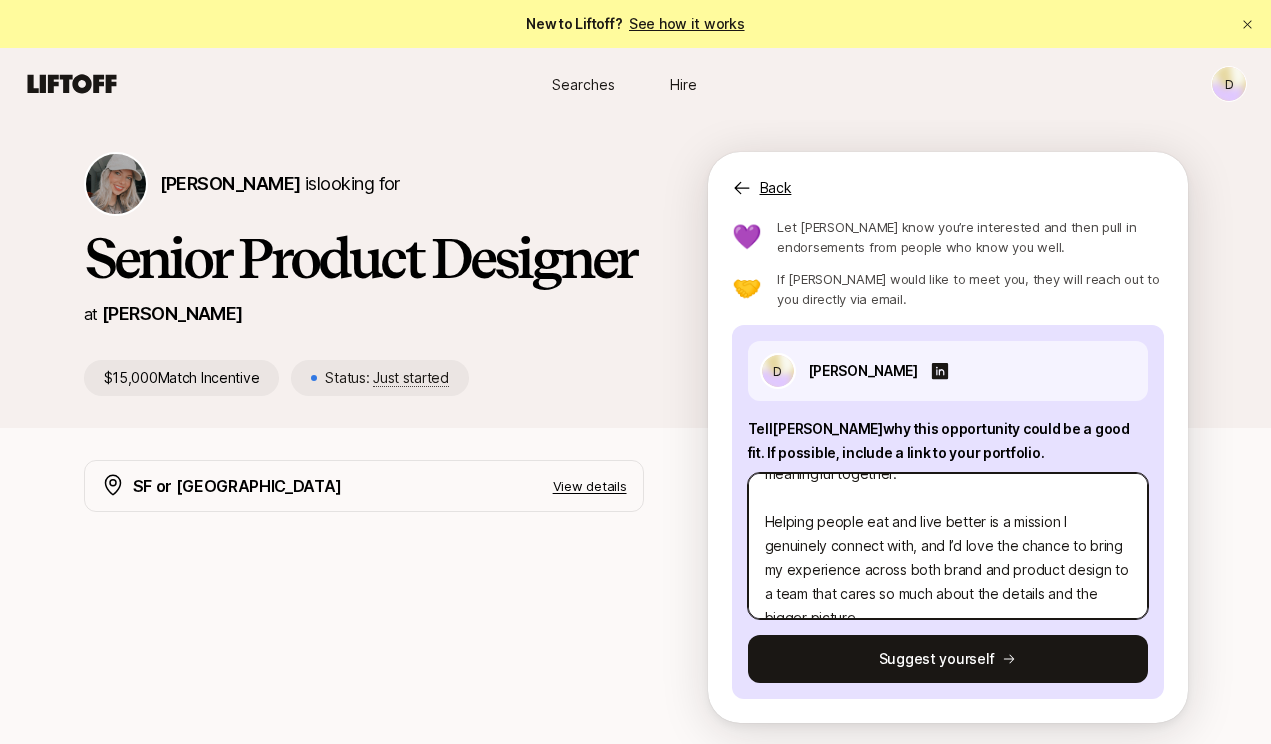 click on "I’m really excited about this opportunity at [PERSON_NAME] not just because of the mission (which I love), but because of how thoughtfully the role seems to be shaped. The idea of being part of a small, product-minded team where design has a seat at the table really speaks to me. I’ve always thrived in environments where I can go deep into both the thinking and the craft, and where everyone’s invested in building something meaningful together.
Helping people eat and live better is a mission I genuinely connect with, and I’d love the chance to bring my experience across both brand and product design to a team that cares so much about the details and the bigger picture." at bounding box center [948, 546] 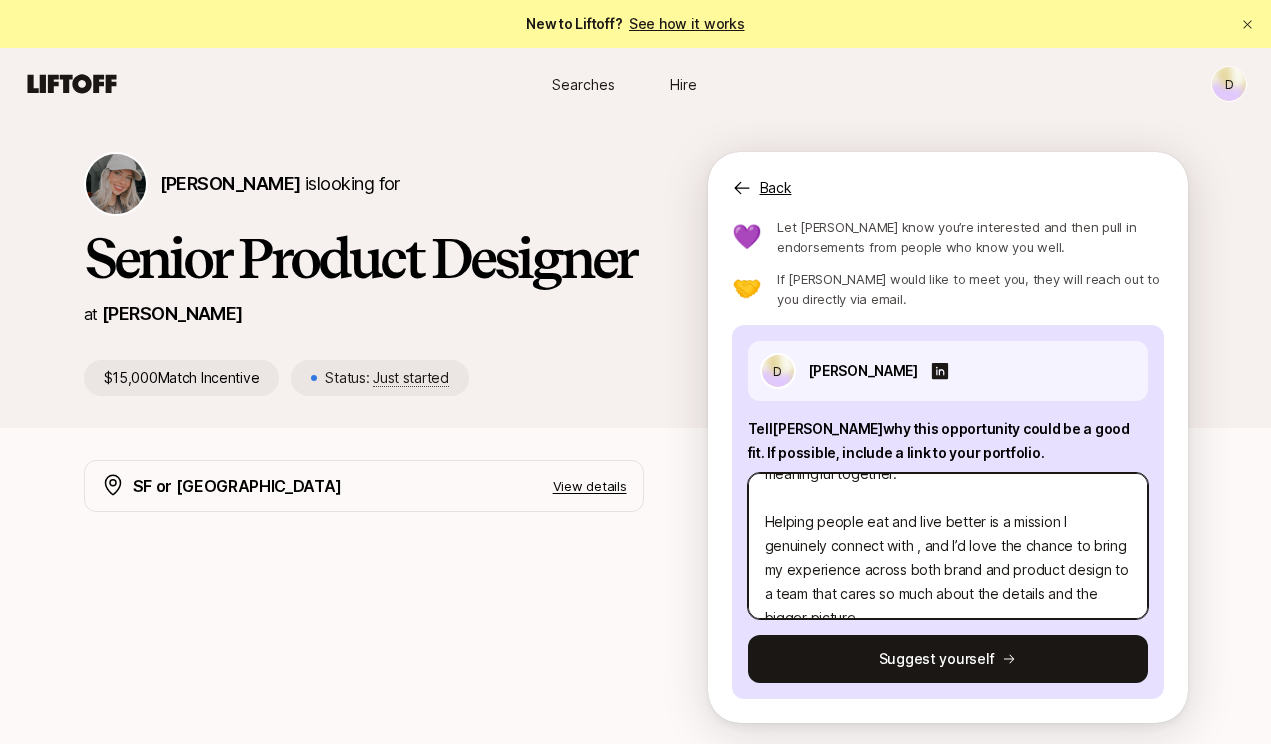 type on "x" 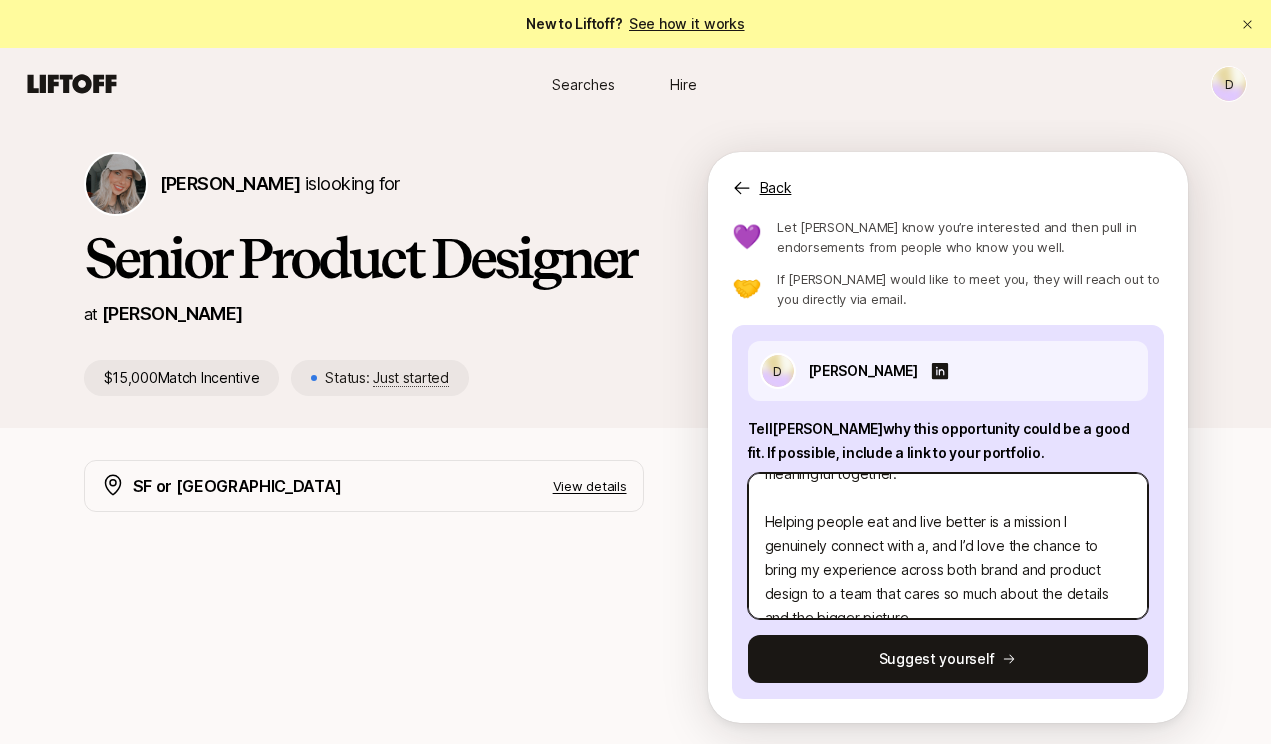 type on "x" 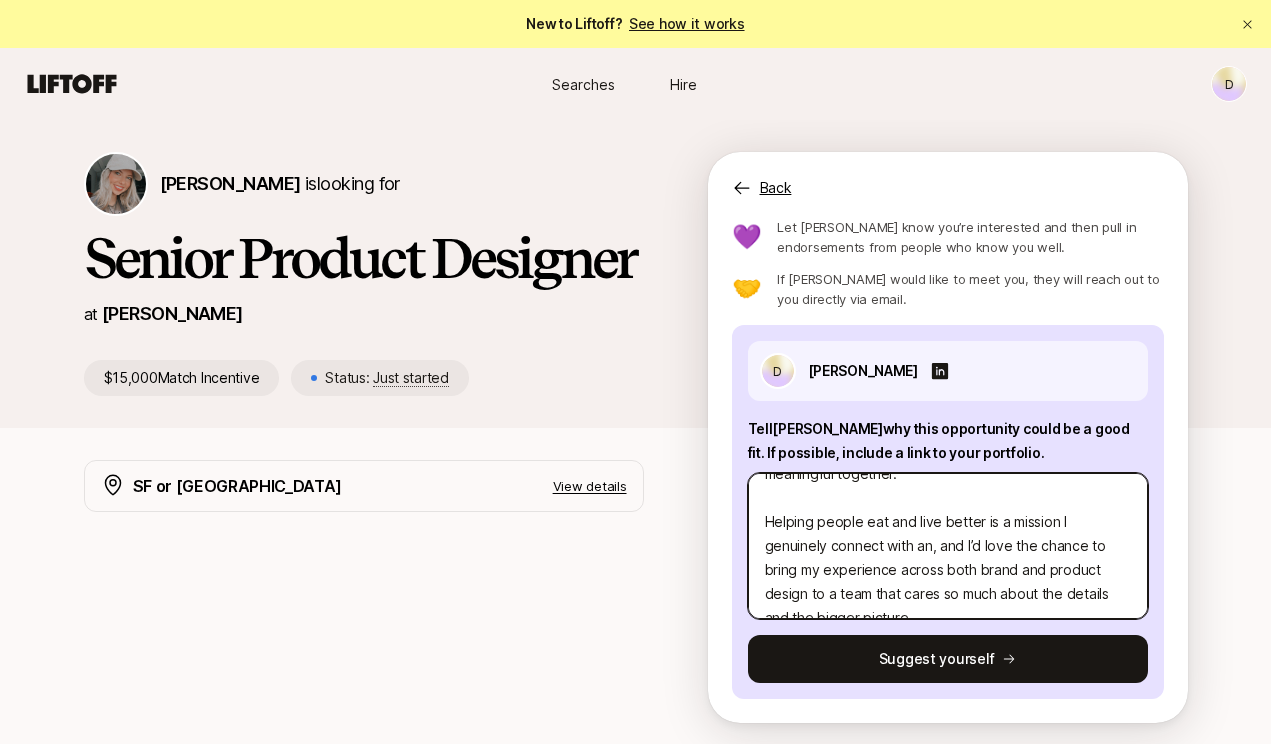 type on "x" 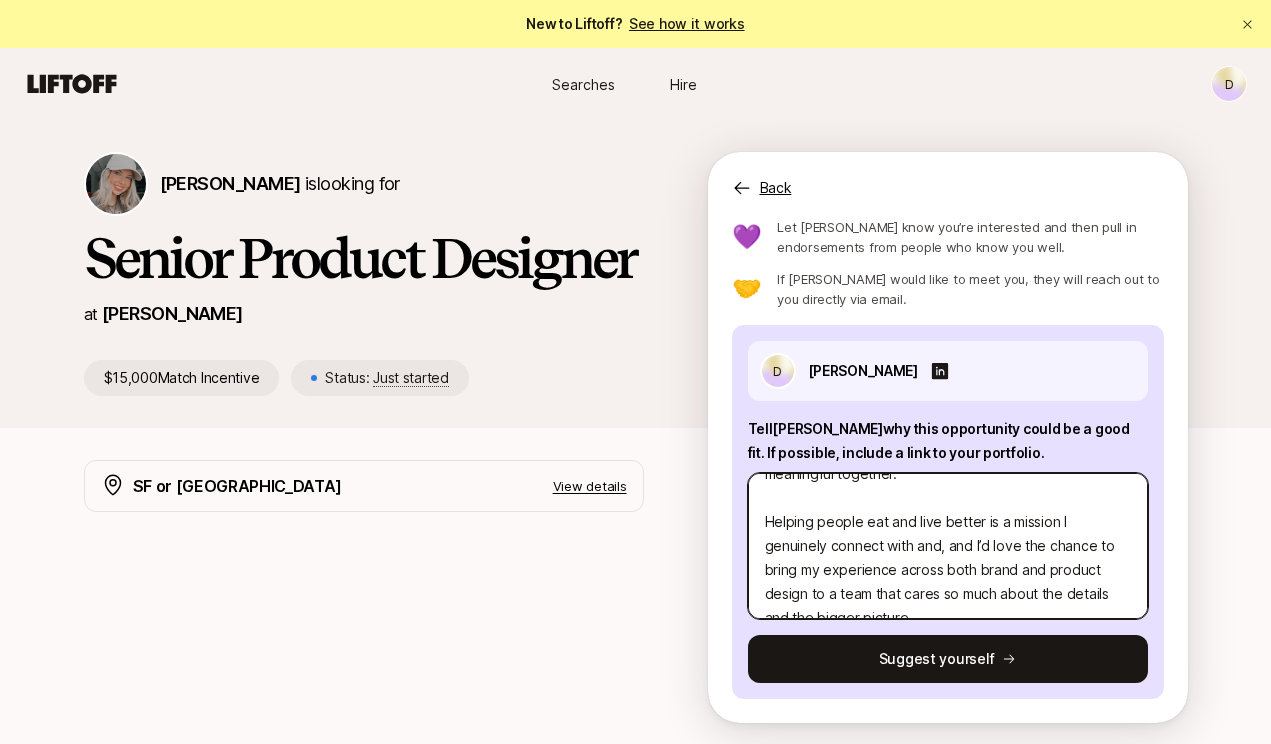type on "x" 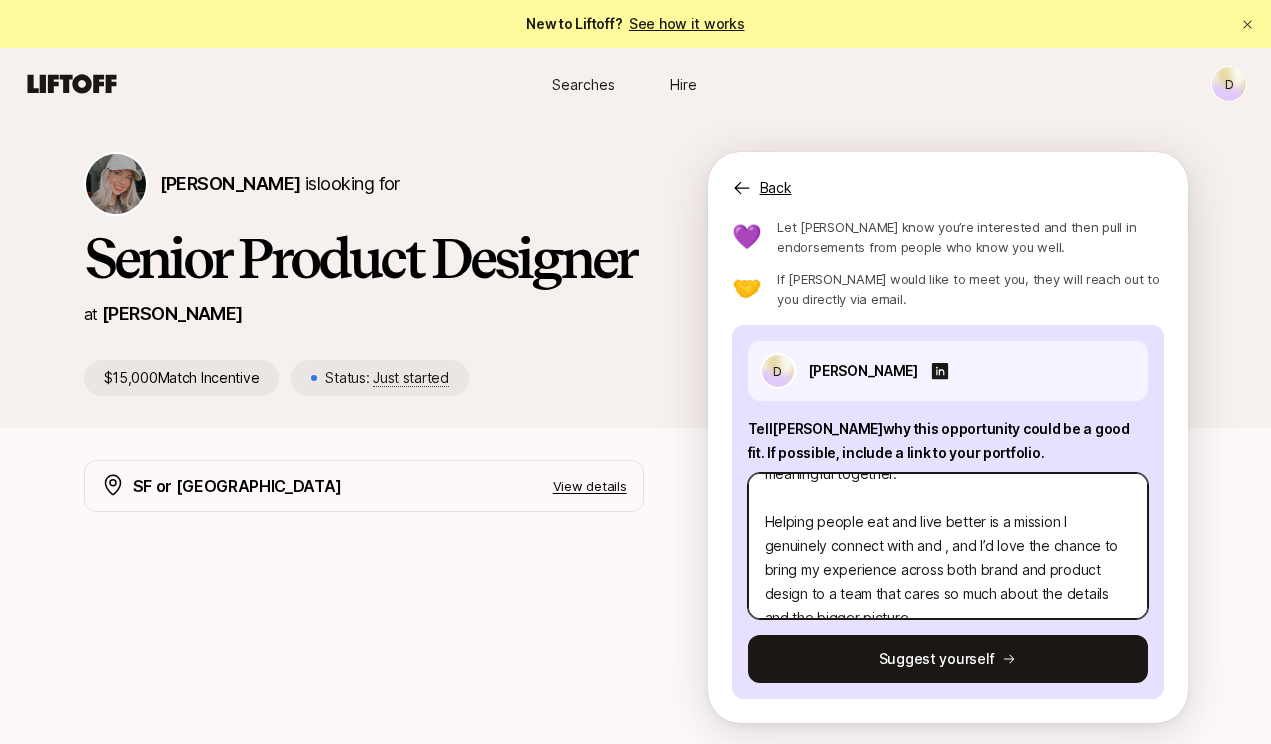 type on "x" 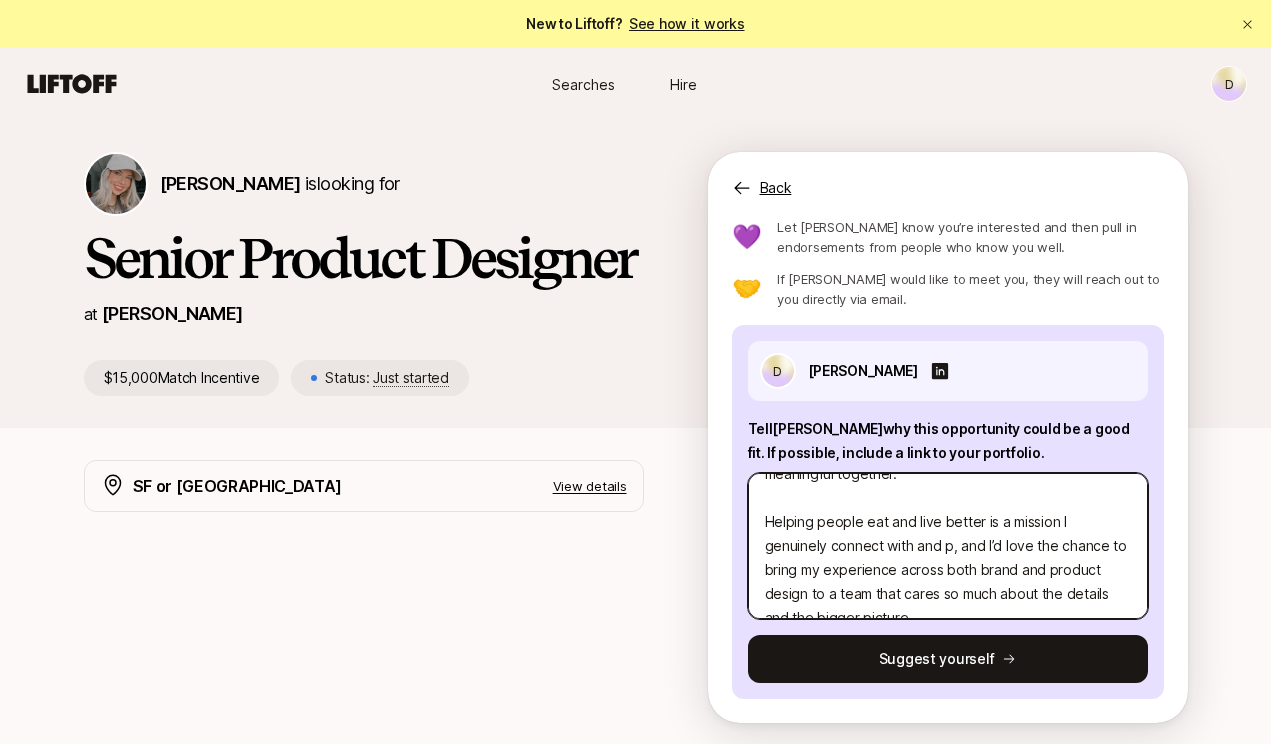type on "x" 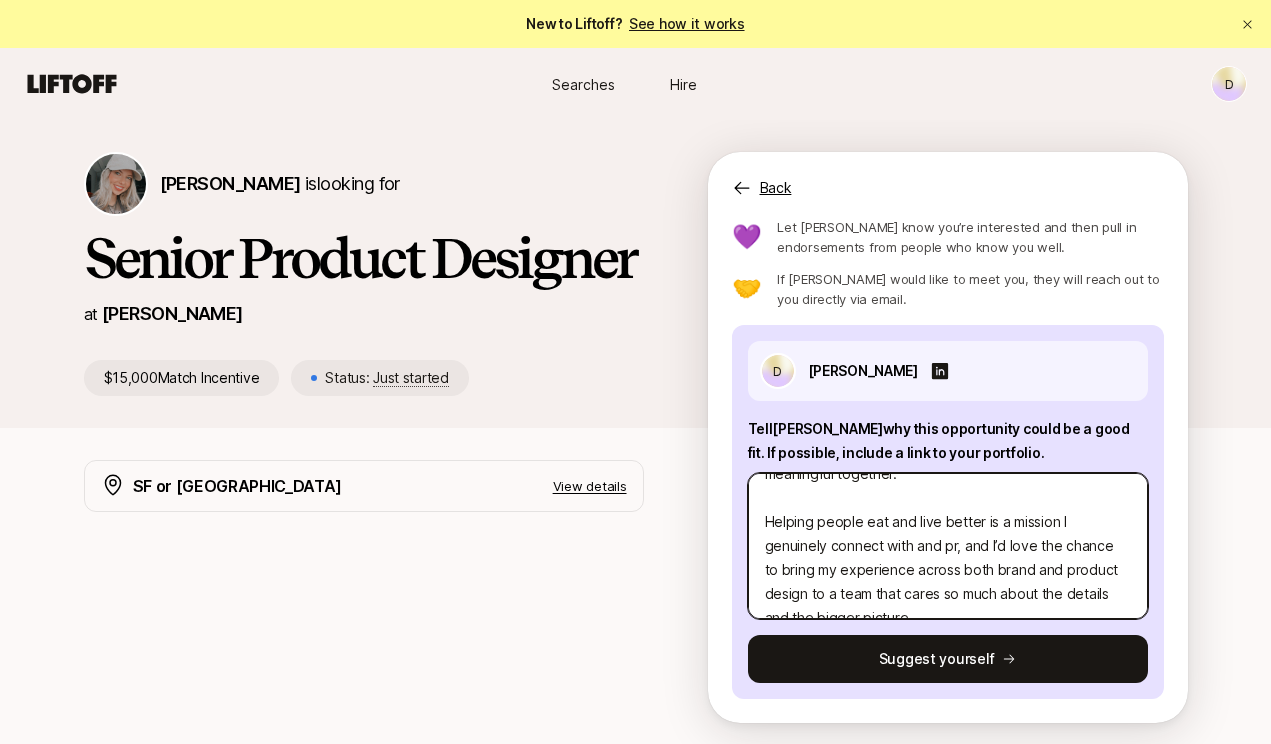 type on "x" 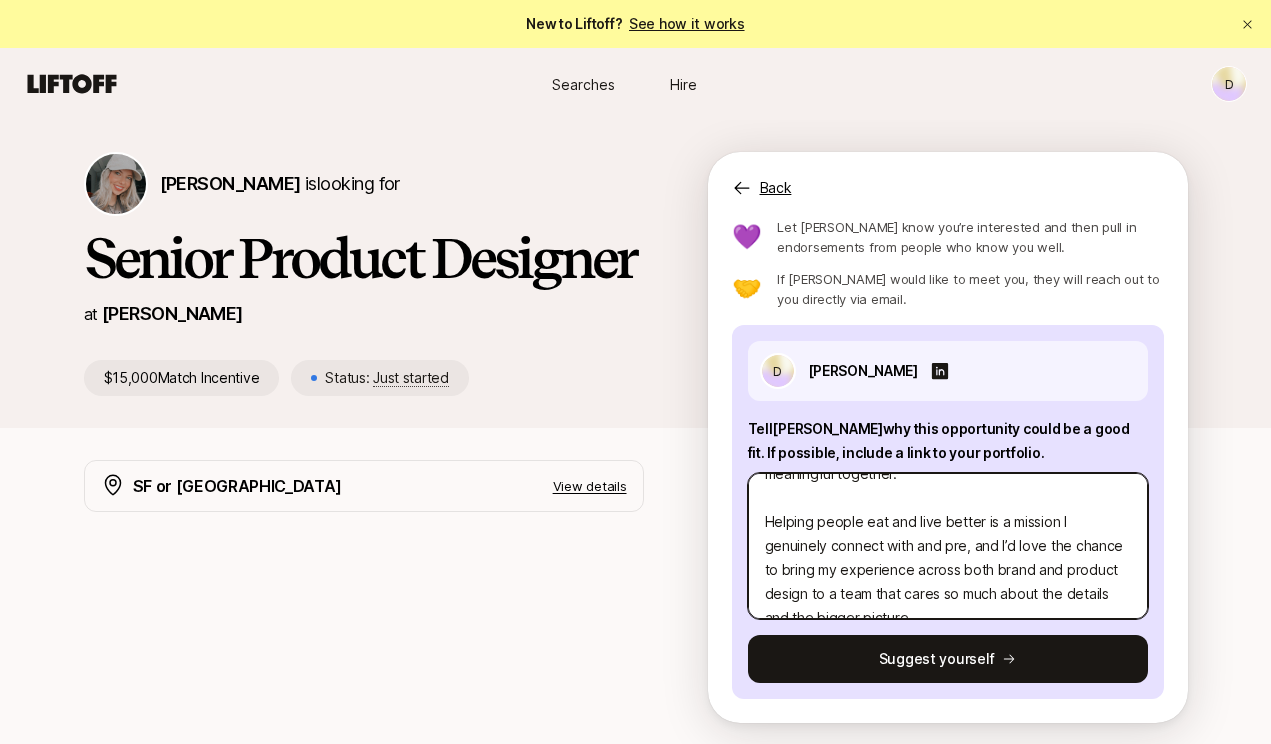 type on "x" 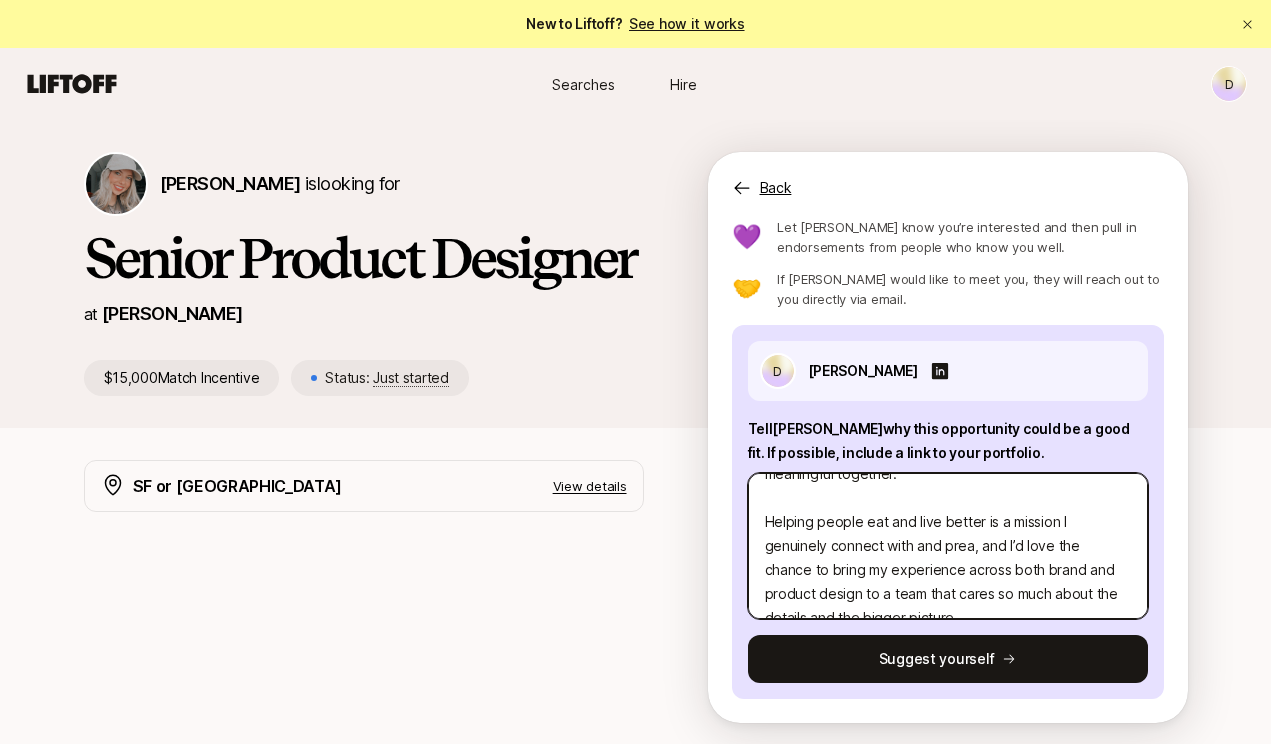 type on "x" 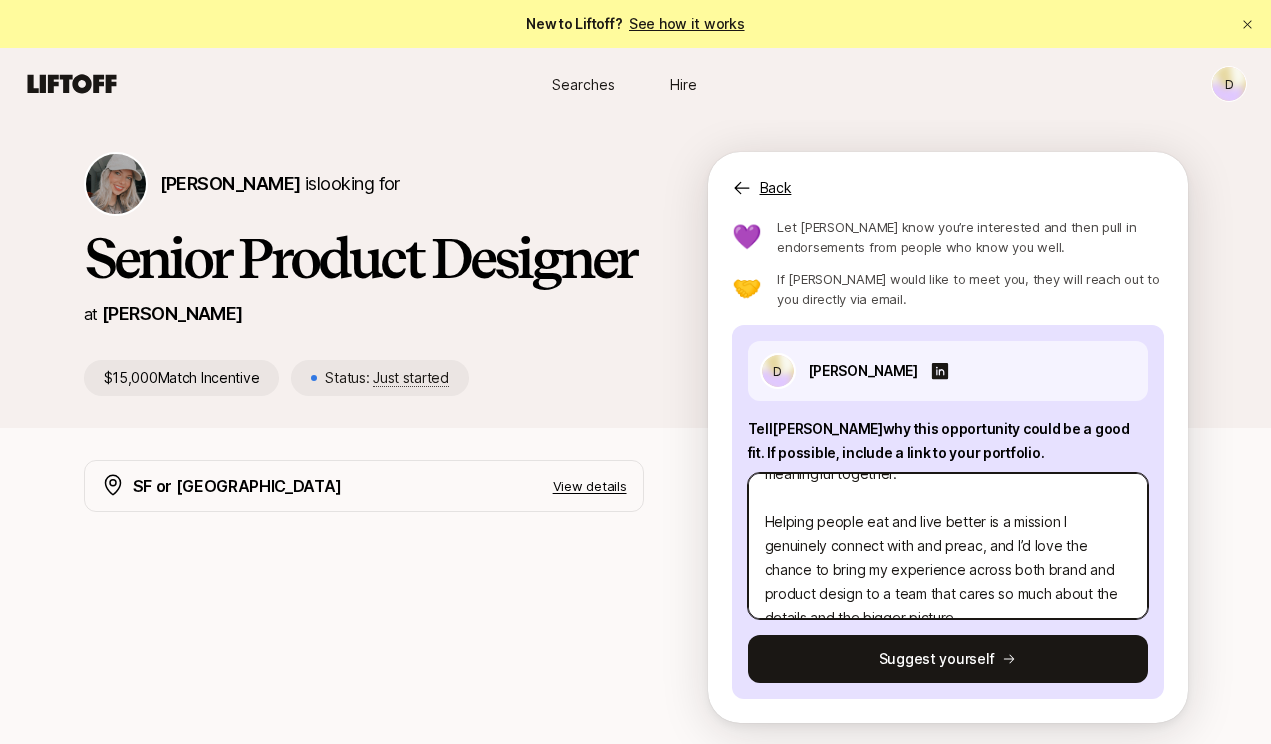 type on "x" 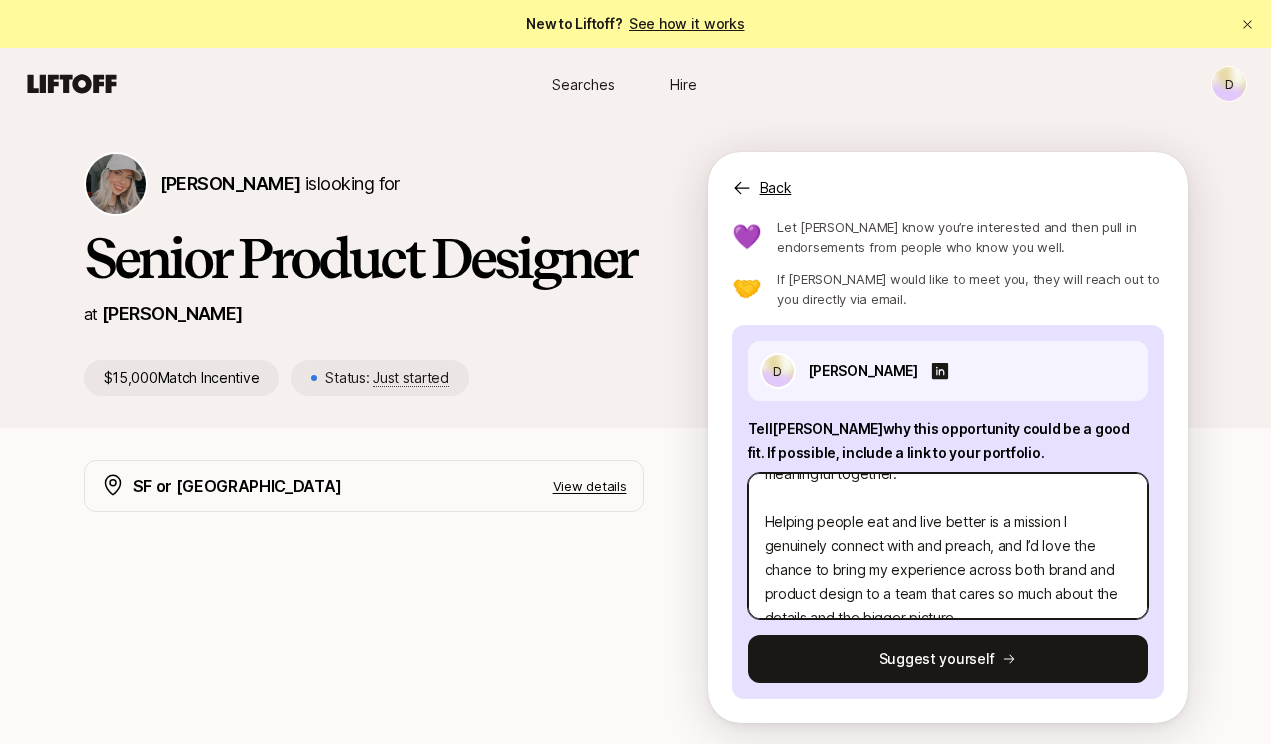type on "x" 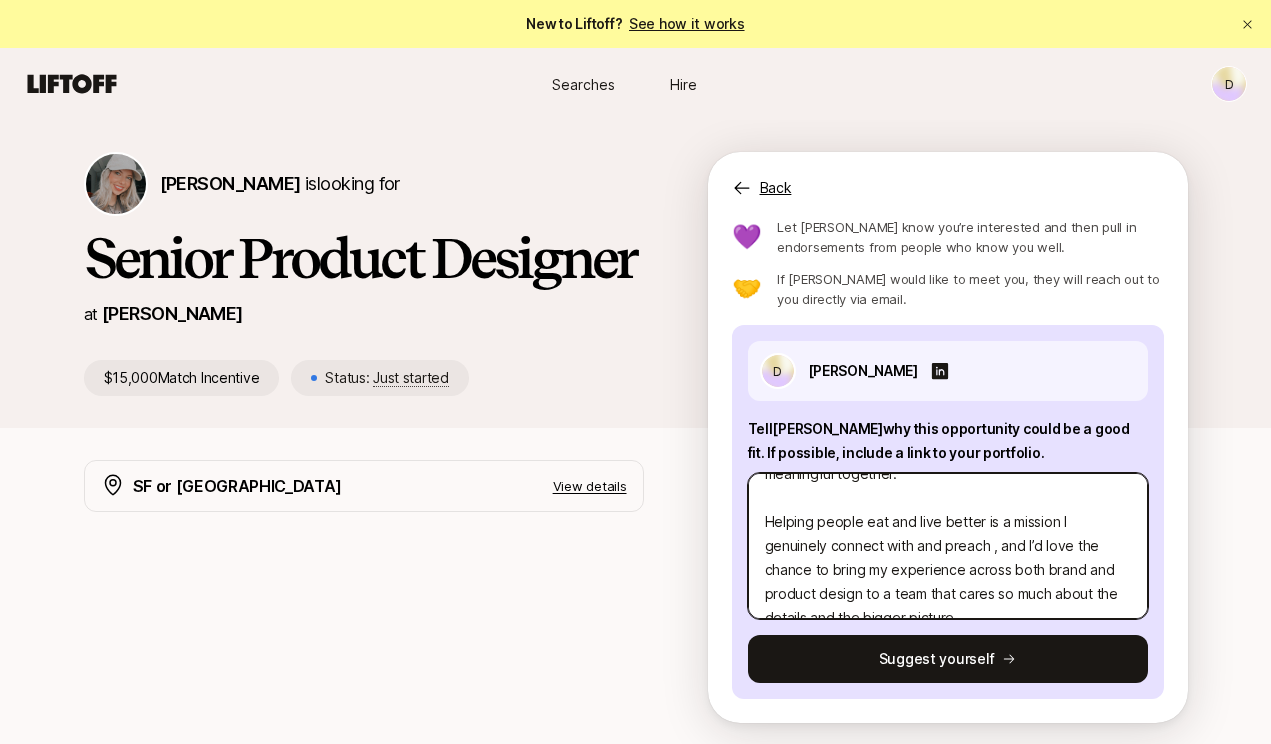 type on "x" 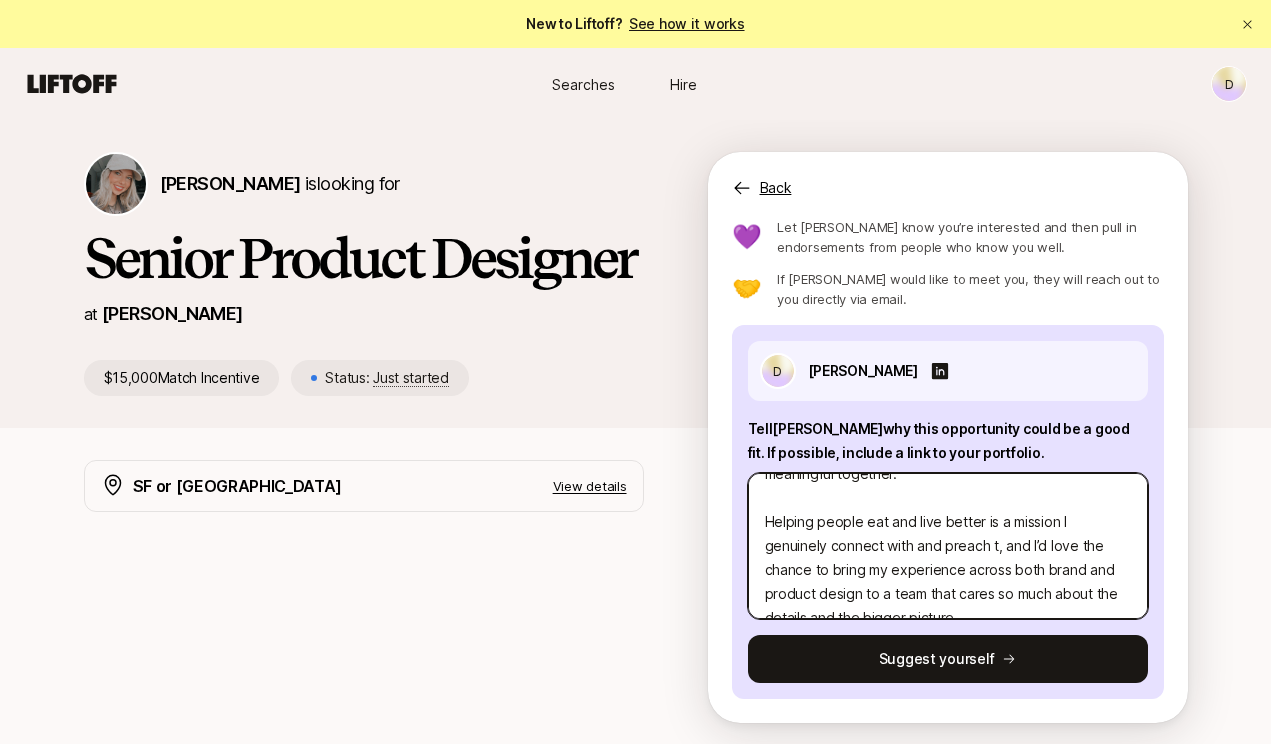 type on "x" 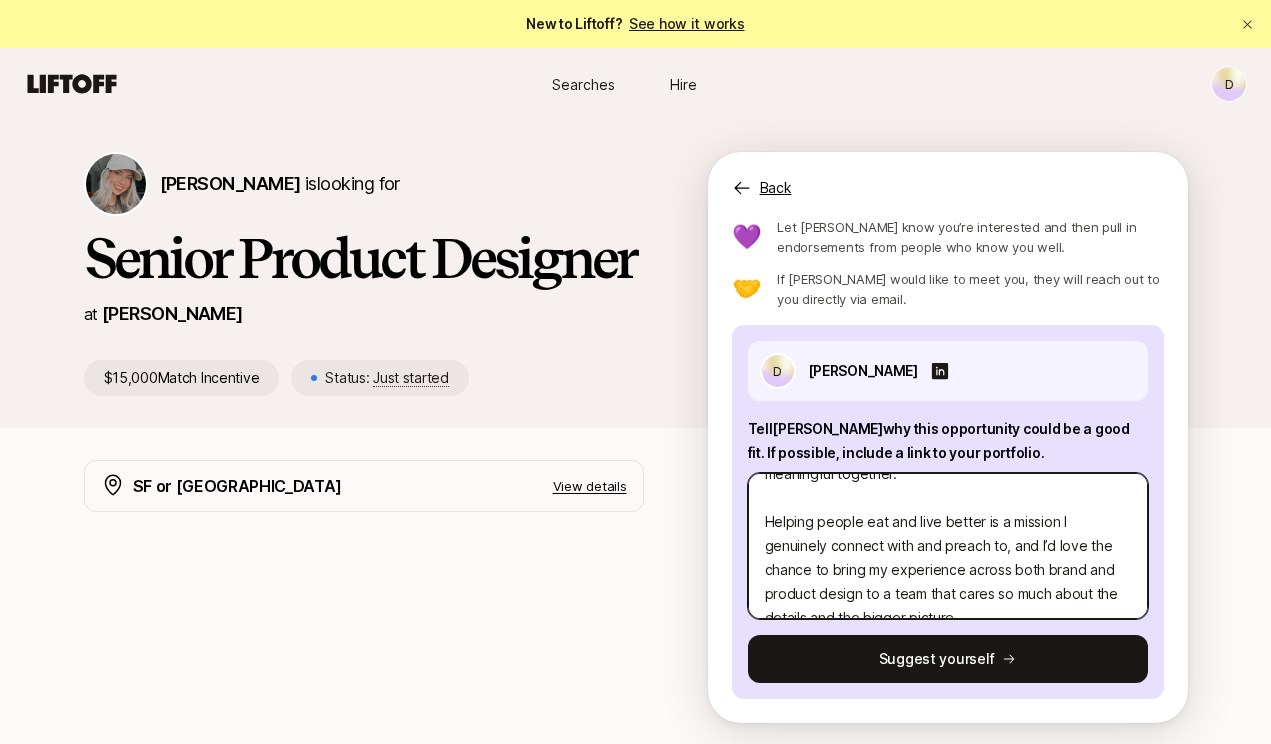 type on "x" 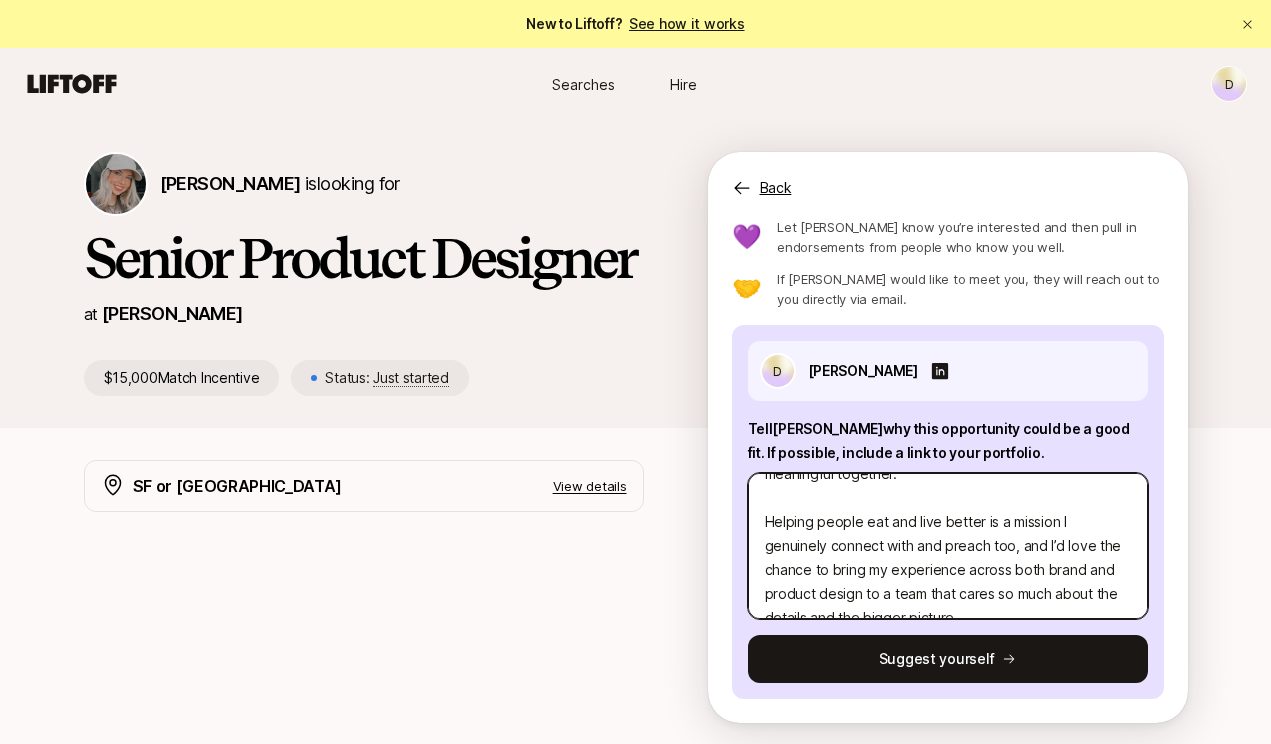 click on "I’m really excited about this opportunity at [PERSON_NAME] not just because of the mission (which I love), but because of how thoughtfully the role seems to be shaped. The idea of being part of a small, product-minded team where design has a seat at the table really speaks to me. I’ve always thrived in environments where I can go deep into both the thinking and the craft, and where everyone’s invested in building something meaningful together.
Helping people eat and live better is a mission I genuinely connect with and preach too, and I’d love the chance to bring my experience across both brand and product design to a team that cares so much about the details and the bigger picture." at bounding box center (948, 546) 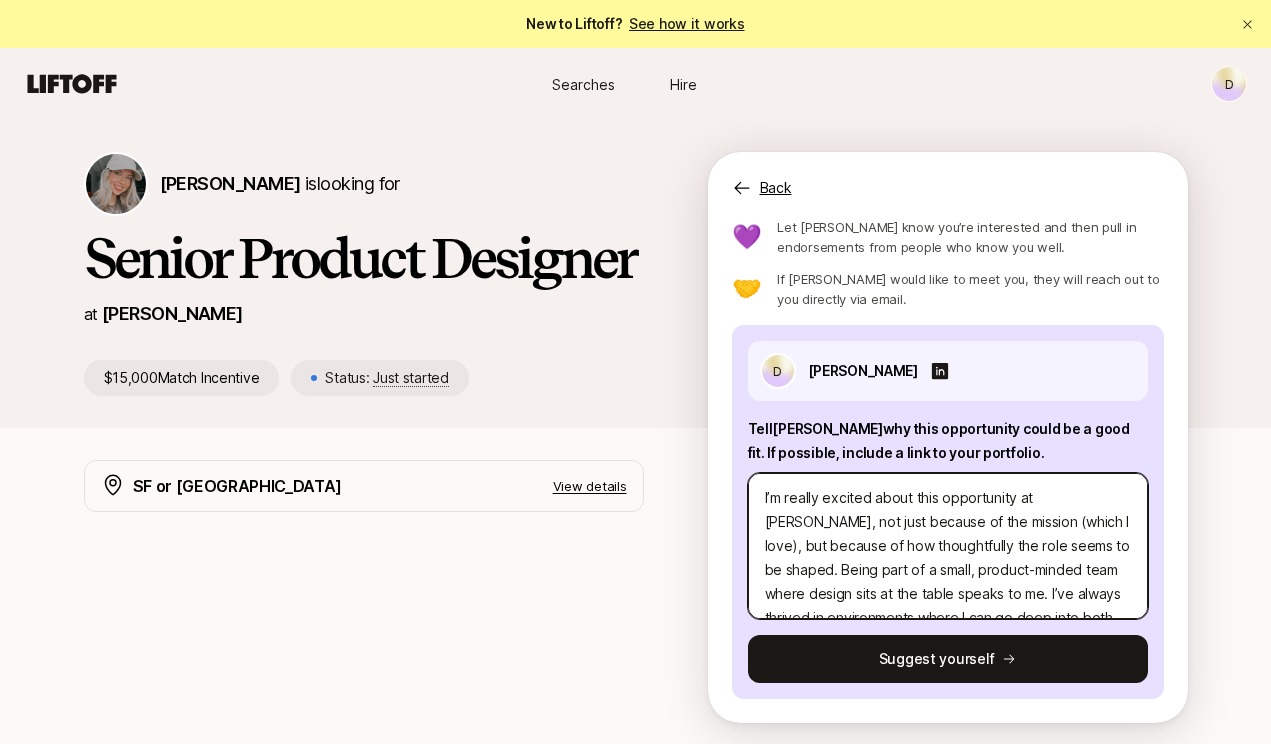 scroll, scrollTop: 0, scrollLeft: 0, axis: both 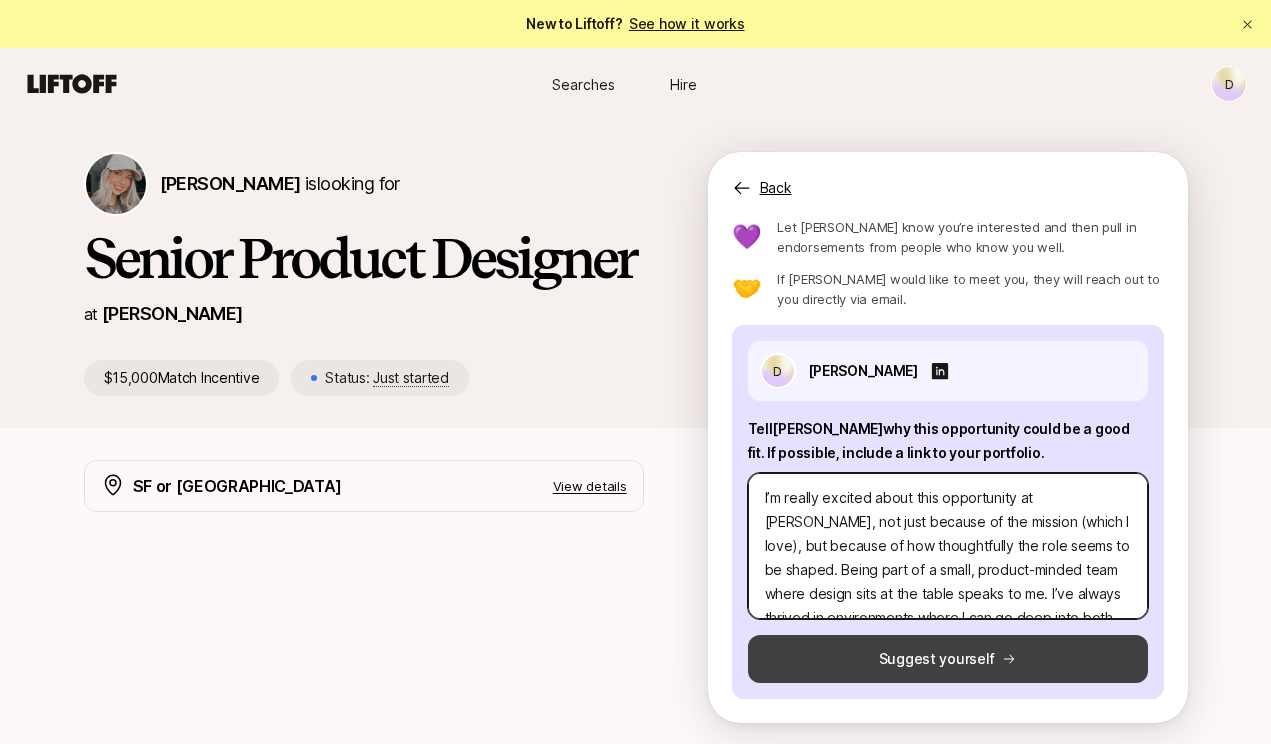 type on "I’m really excited about this opportunity at [PERSON_NAME], not just because of the mission (which I love), but because of how thoughtfully the role seems to be shaped. Being part of a small, product-minded team where design sits at the table speaks to me. I’ve always thrived in environments where I can go deep into both the thinking and the craft, and where everyone’s invested in building something meaningful together.
Helping people eat and live better is a mission I genuinely connect with and preach, and I’d love the chance to bring my experience across brand and product design to a team that cares so much about the details and the bigger picture." 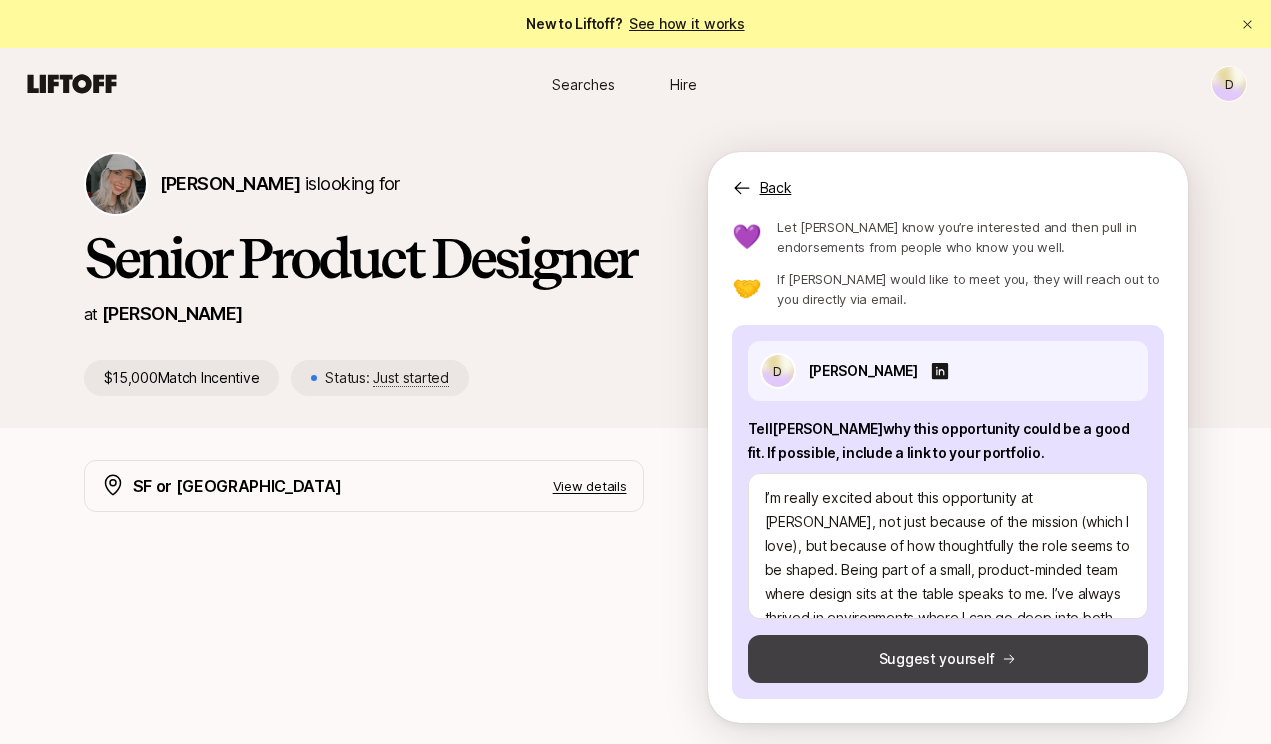 click on "Suggest yourself" at bounding box center [948, 659] 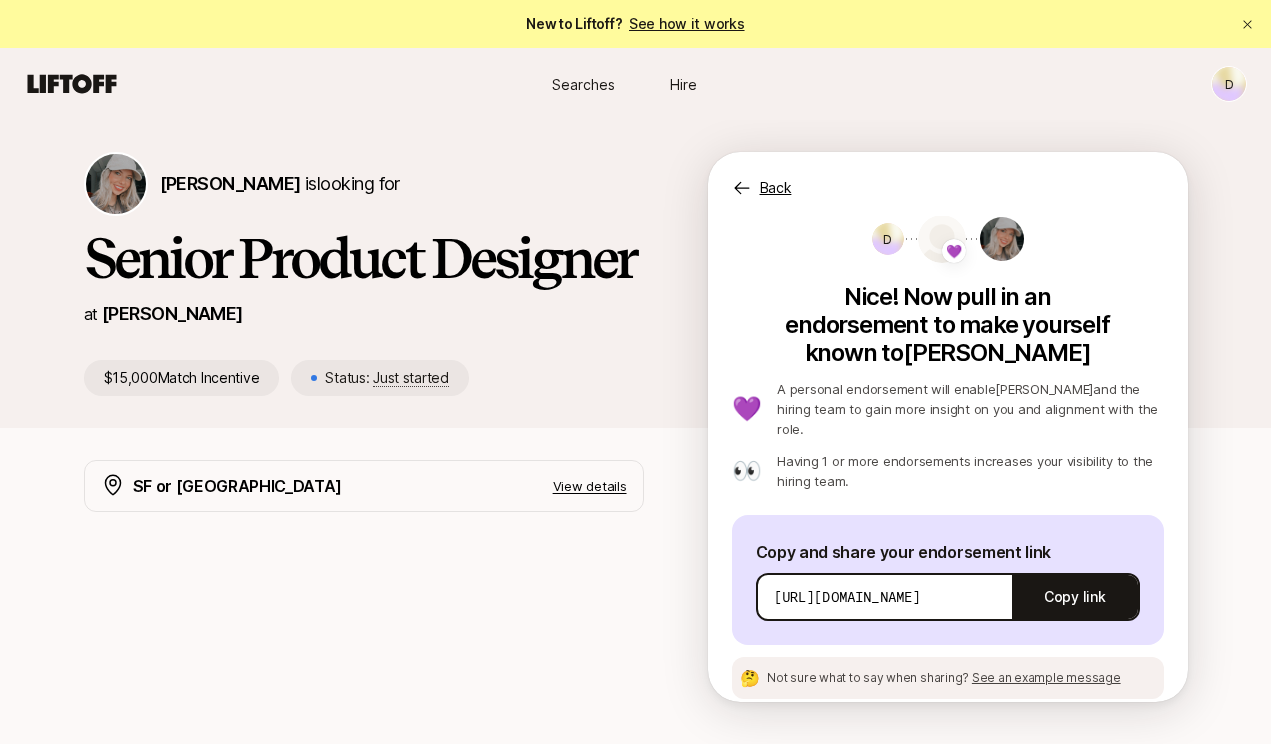 scroll, scrollTop: 0, scrollLeft: 0, axis: both 